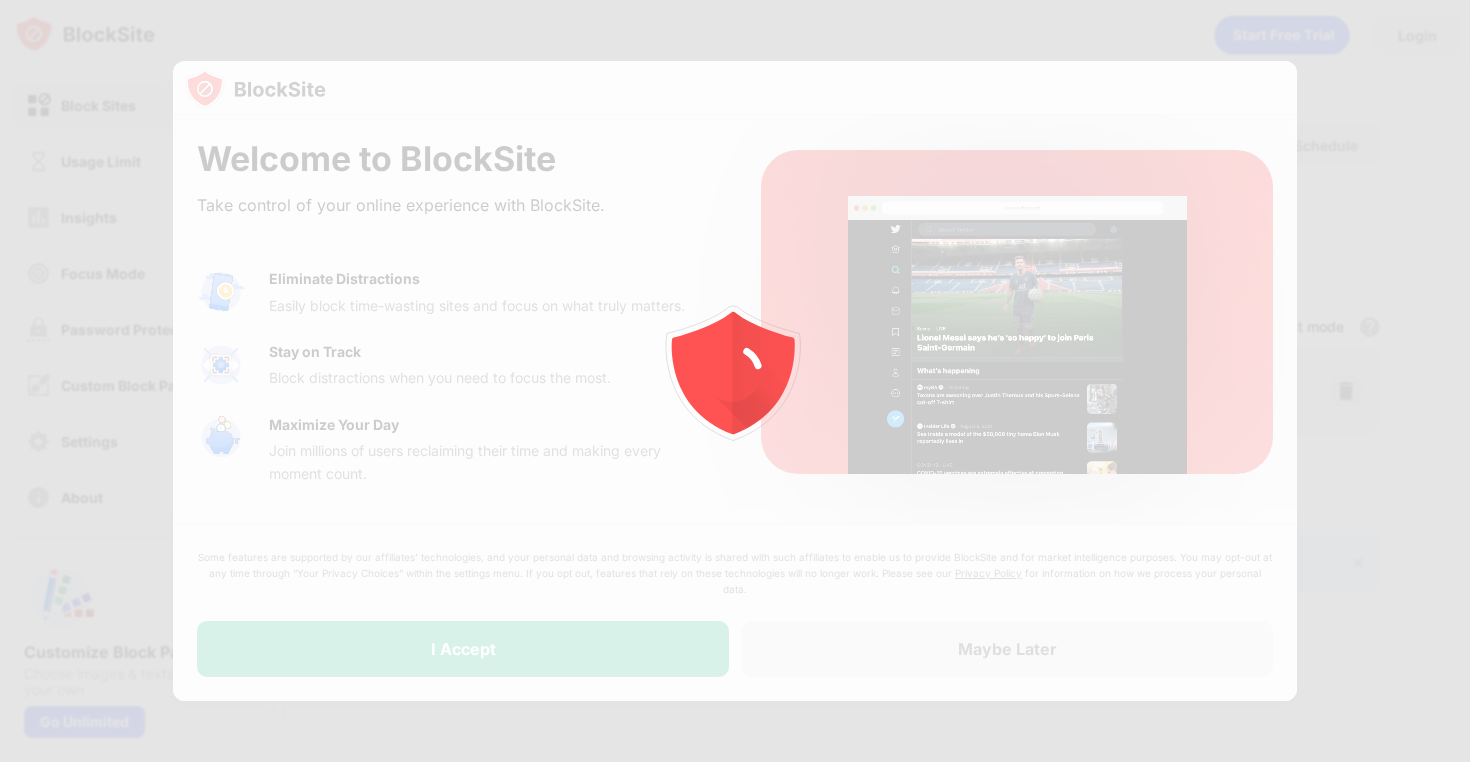 scroll, scrollTop: 0, scrollLeft: 0, axis: both 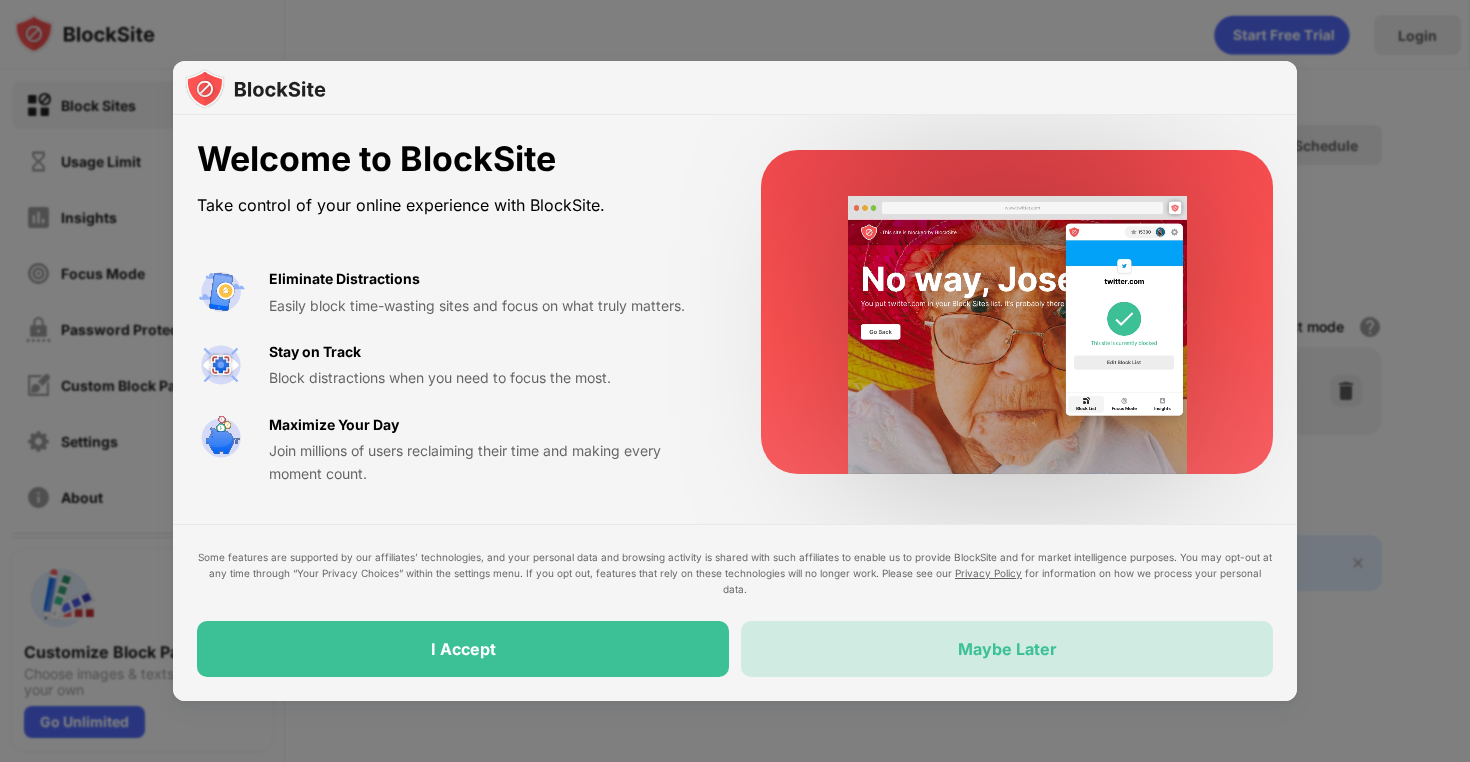click on "Maybe Later" at bounding box center (1007, 649) 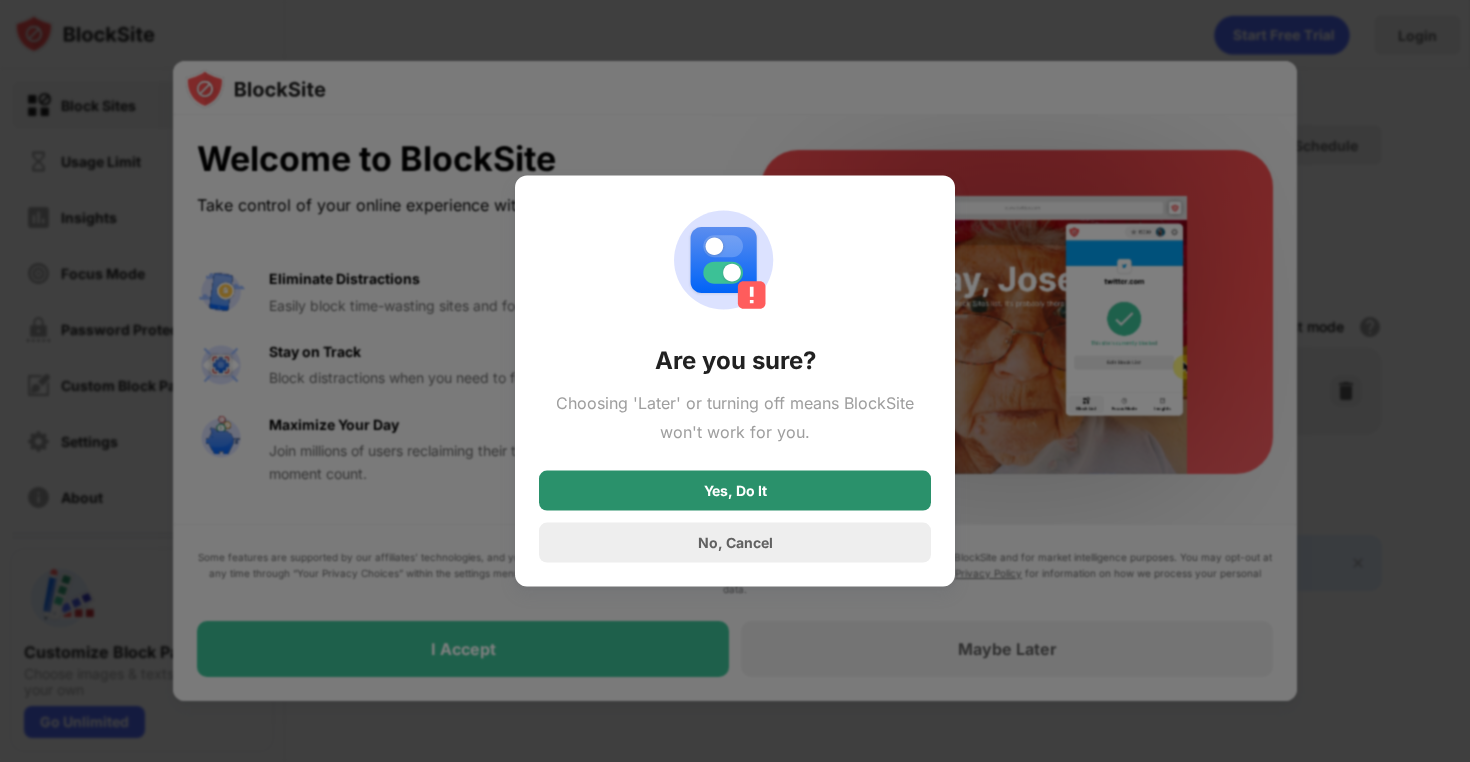 click on "Yes, Do It" at bounding box center (735, 490) 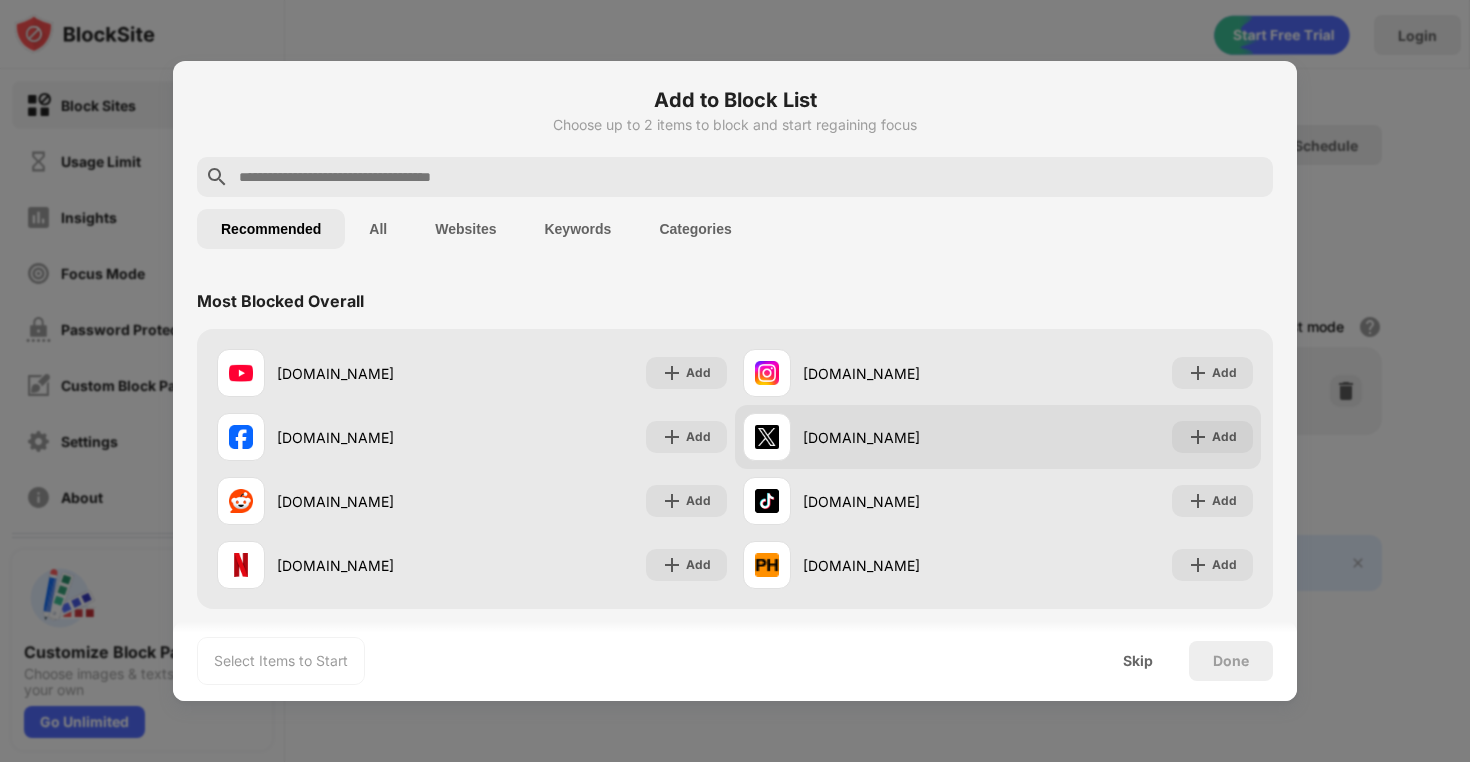 click on "x.com" at bounding box center (900, 437) 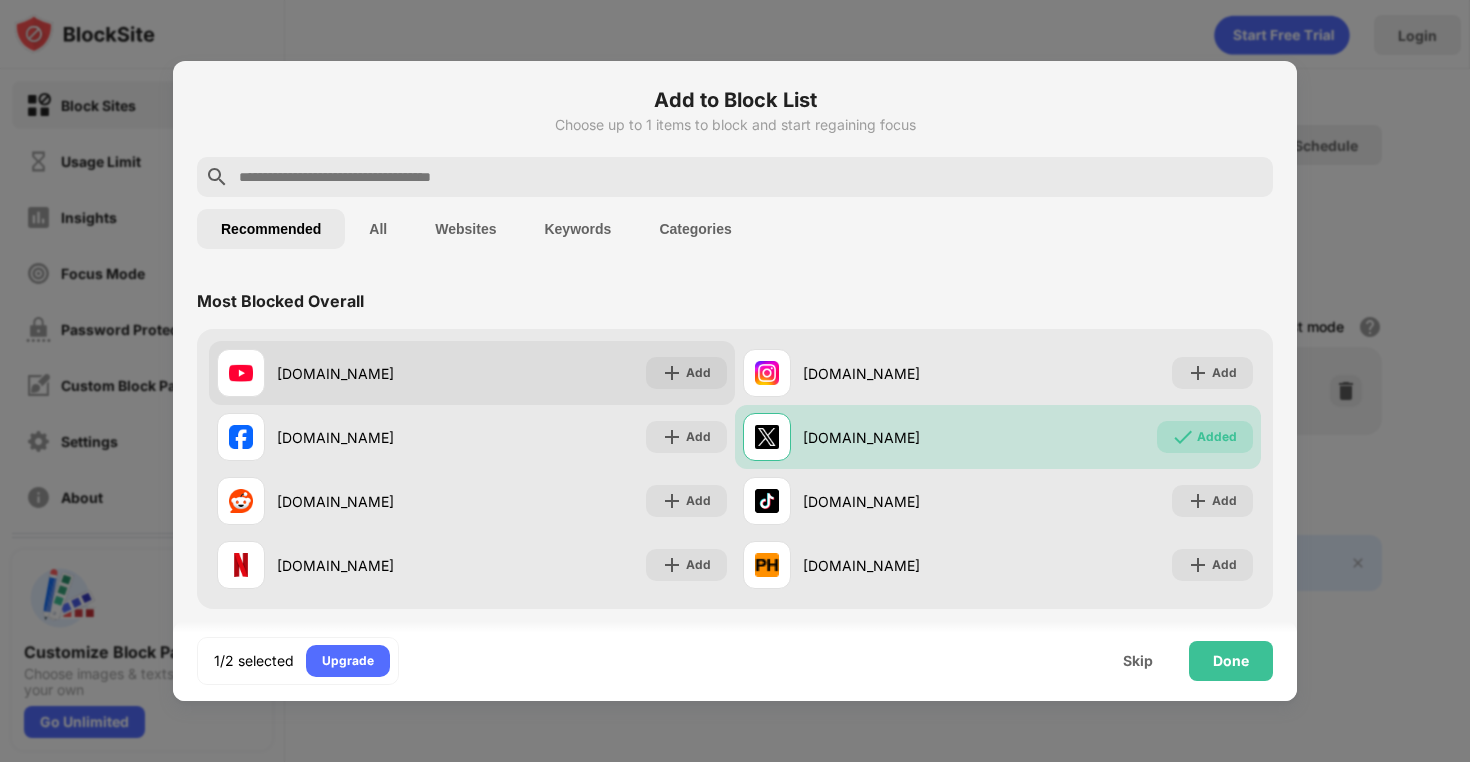 click on "youtube.com" at bounding box center (374, 373) 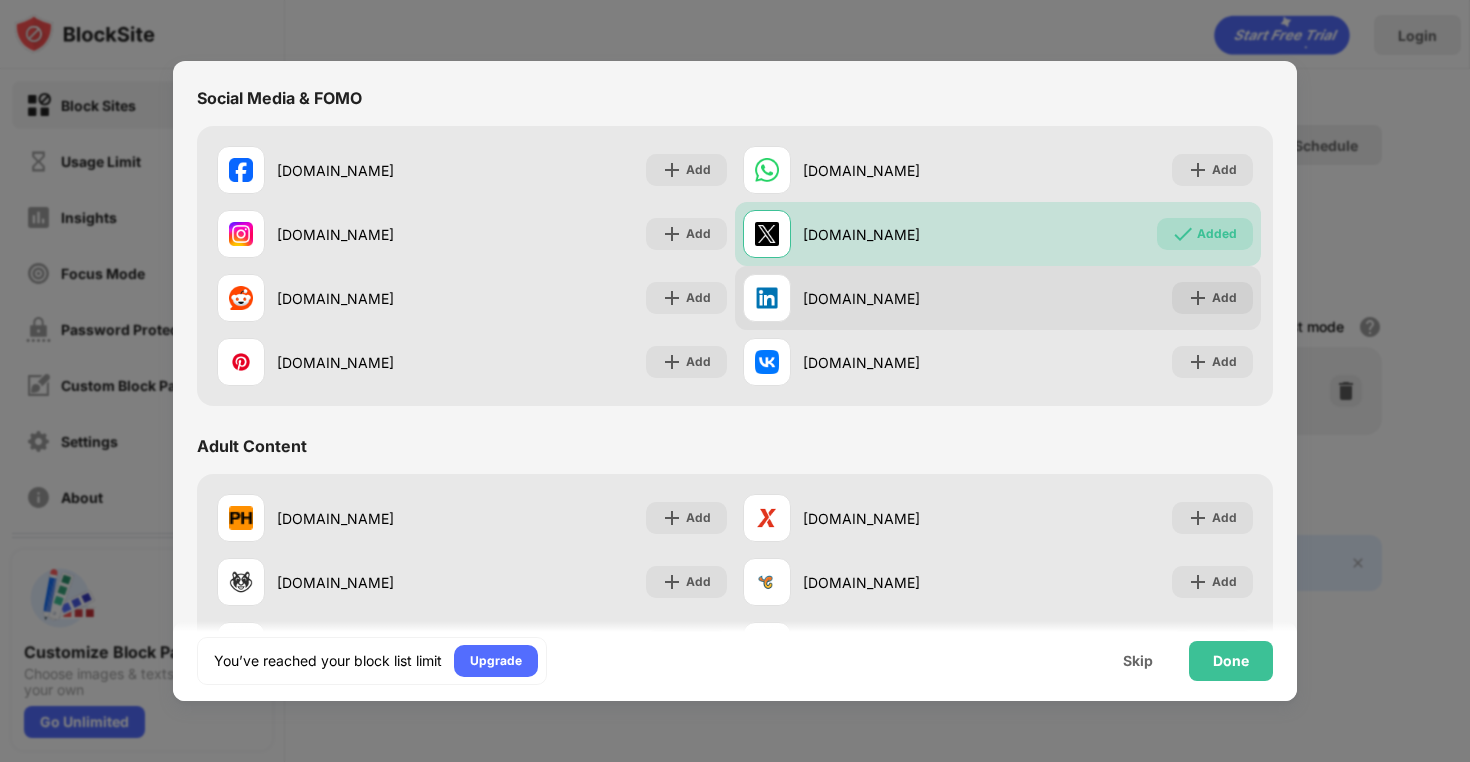 scroll, scrollTop: 629, scrollLeft: 0, axis: vertical 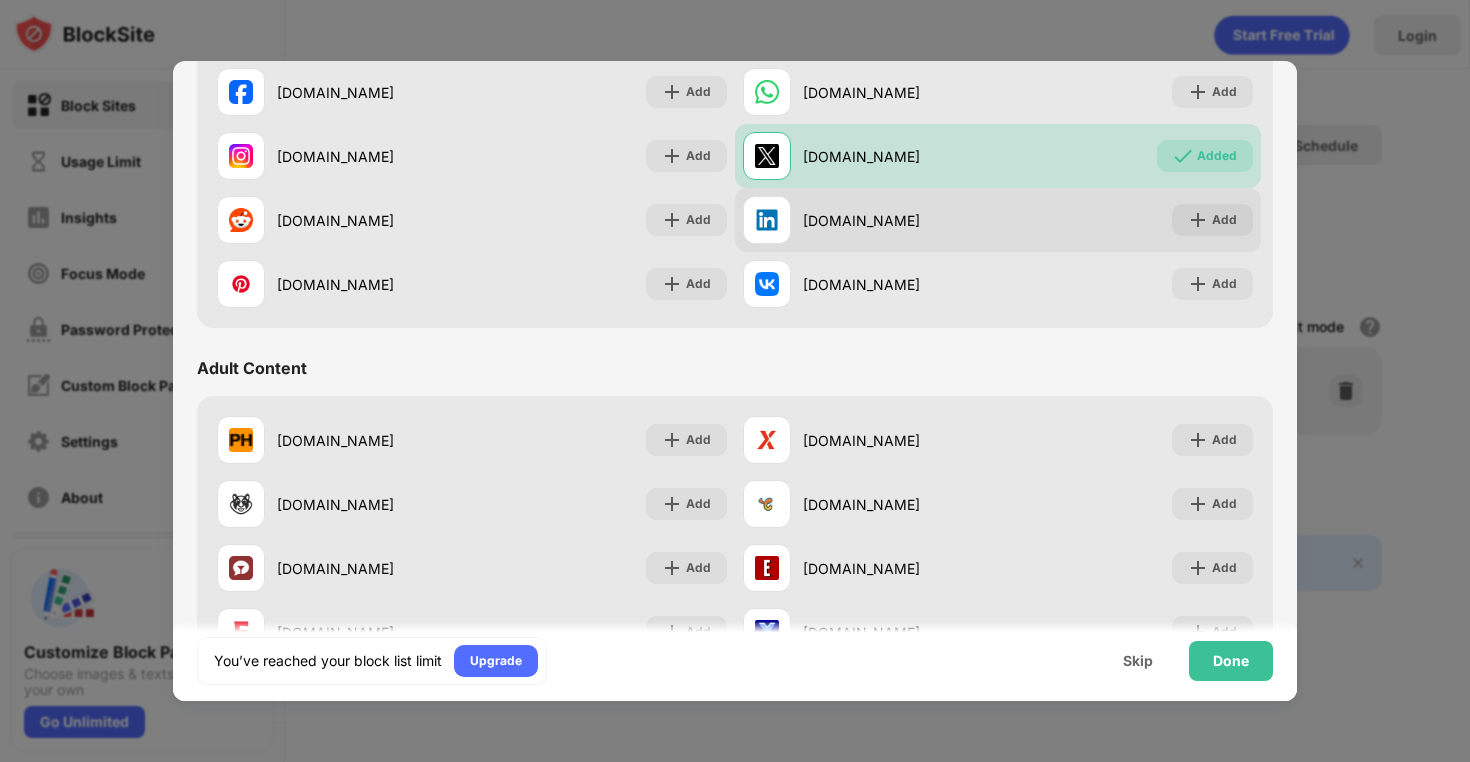 click on "linkedin.com" at bounding box center [870, 220] 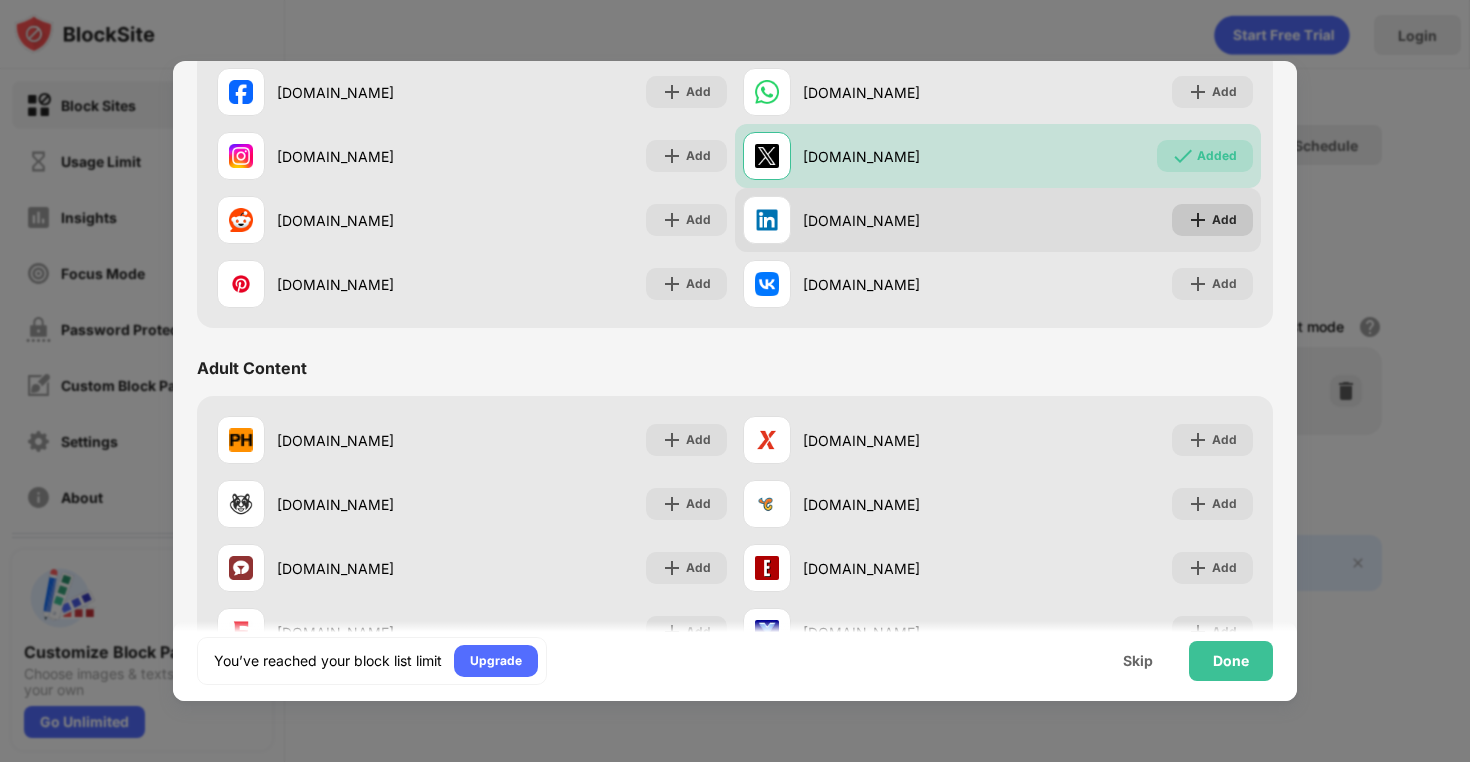 click at bounding box center [1198, 220] 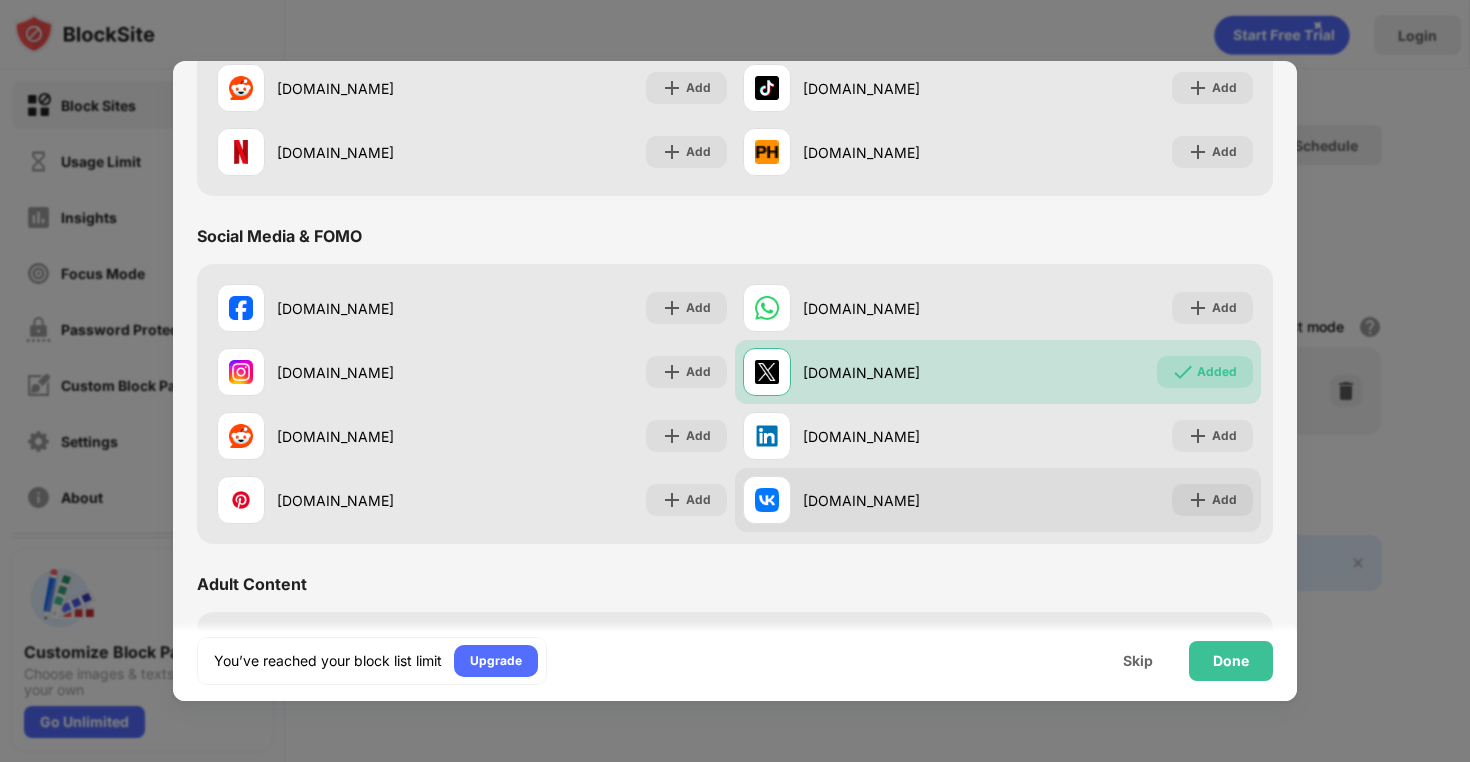 scroll, scrollTop: 414, scrollLeft: 0, axis: vertical 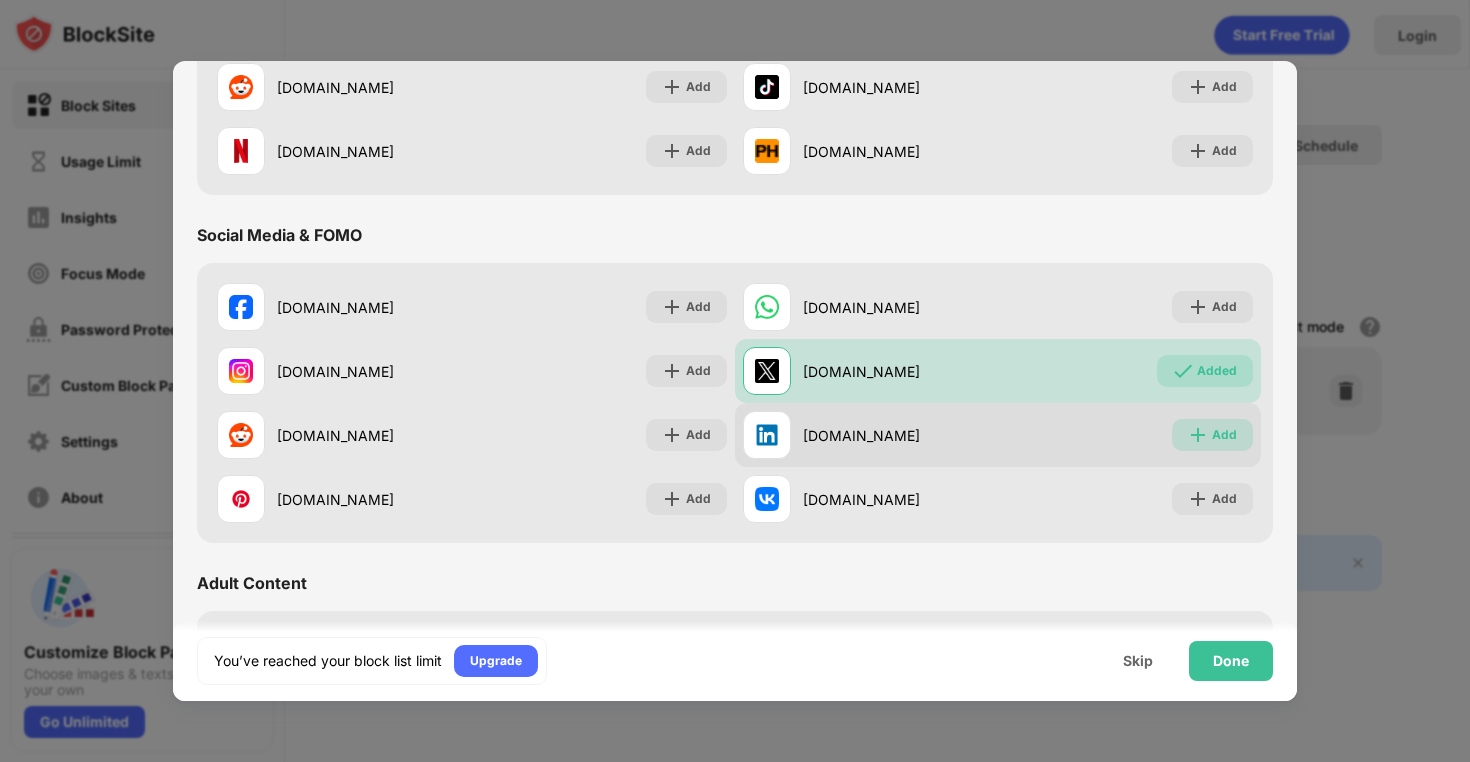 click on "Add" at bounding box center (1224, 435) 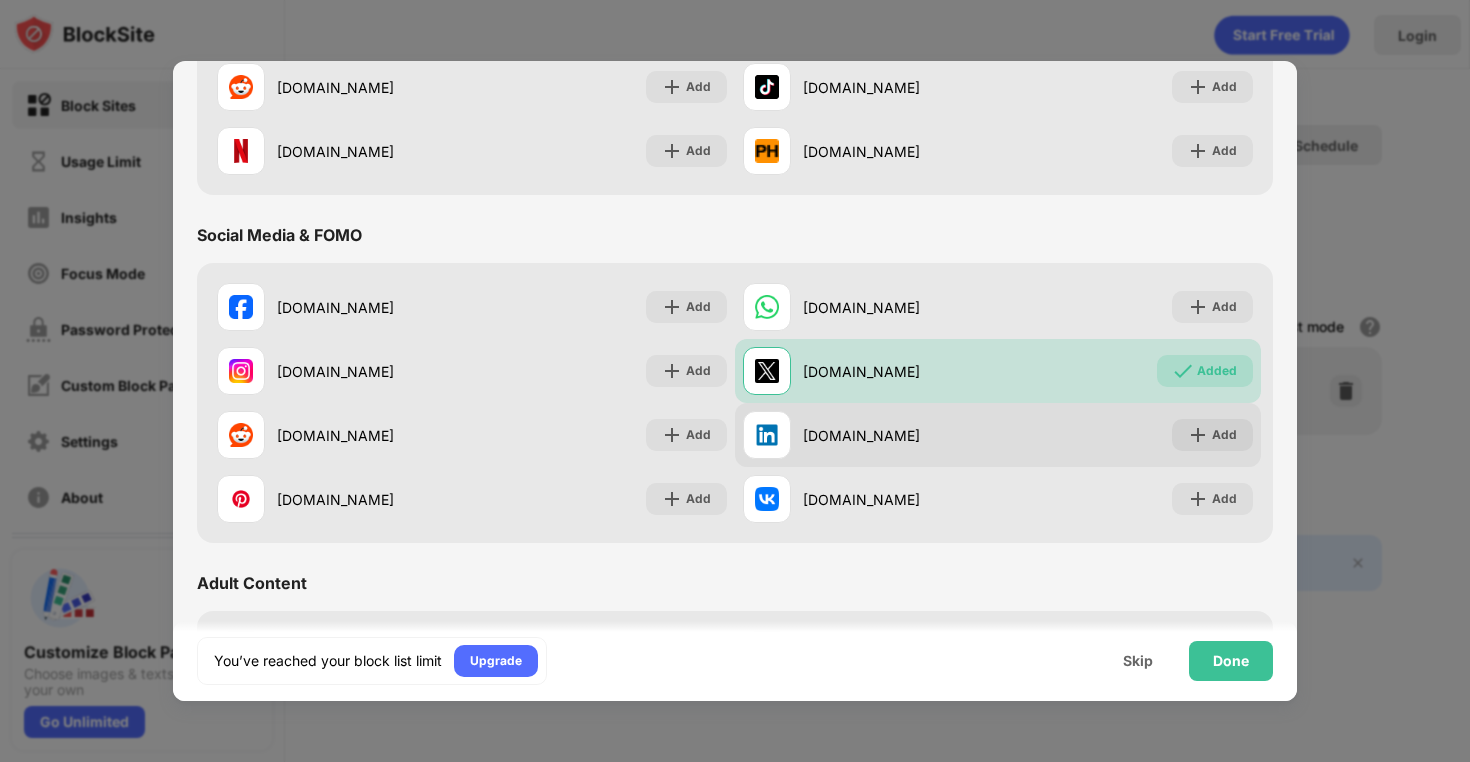 click on "Add" at bounding box center [1224, 435] 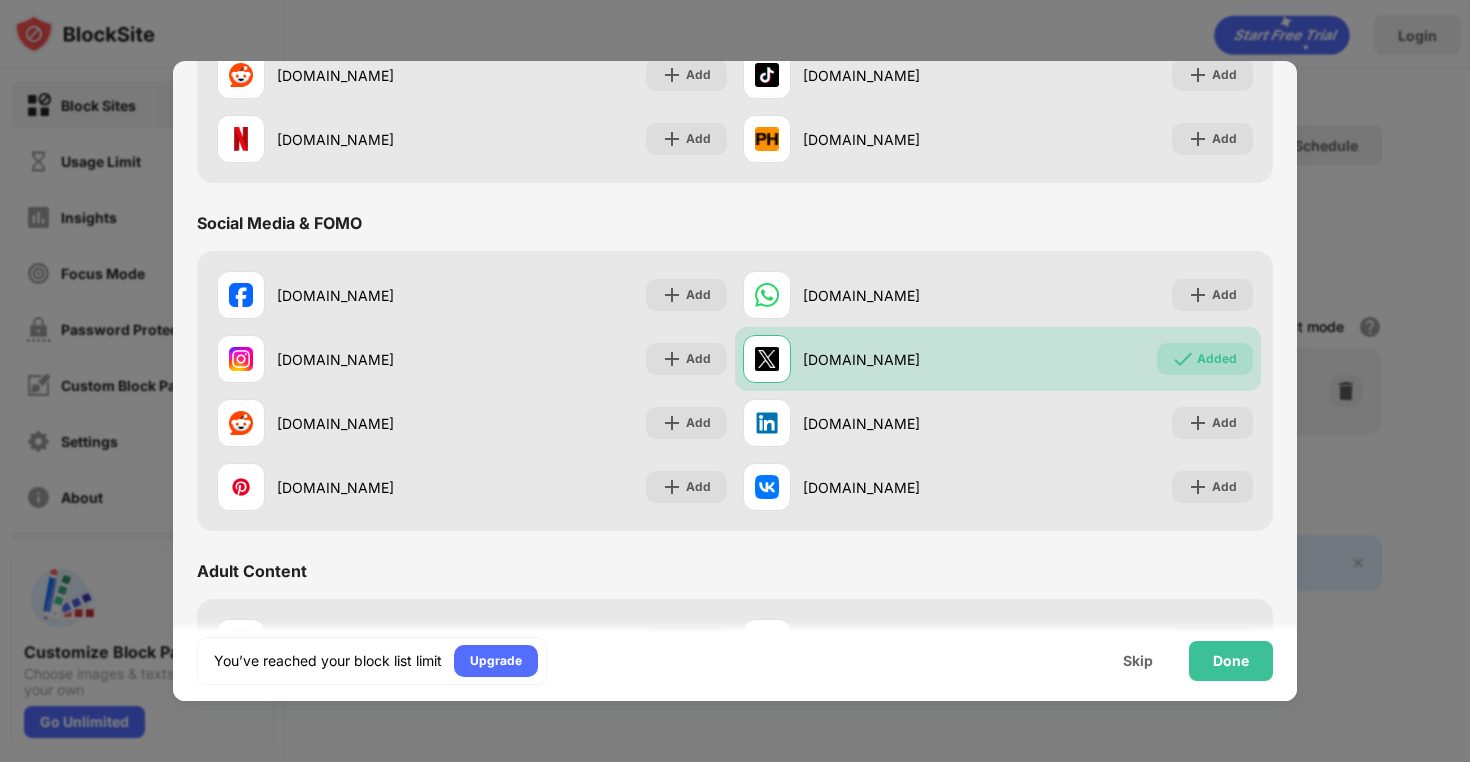 scroll, scrollTop: 0, scrollLeft: 0, axis: both 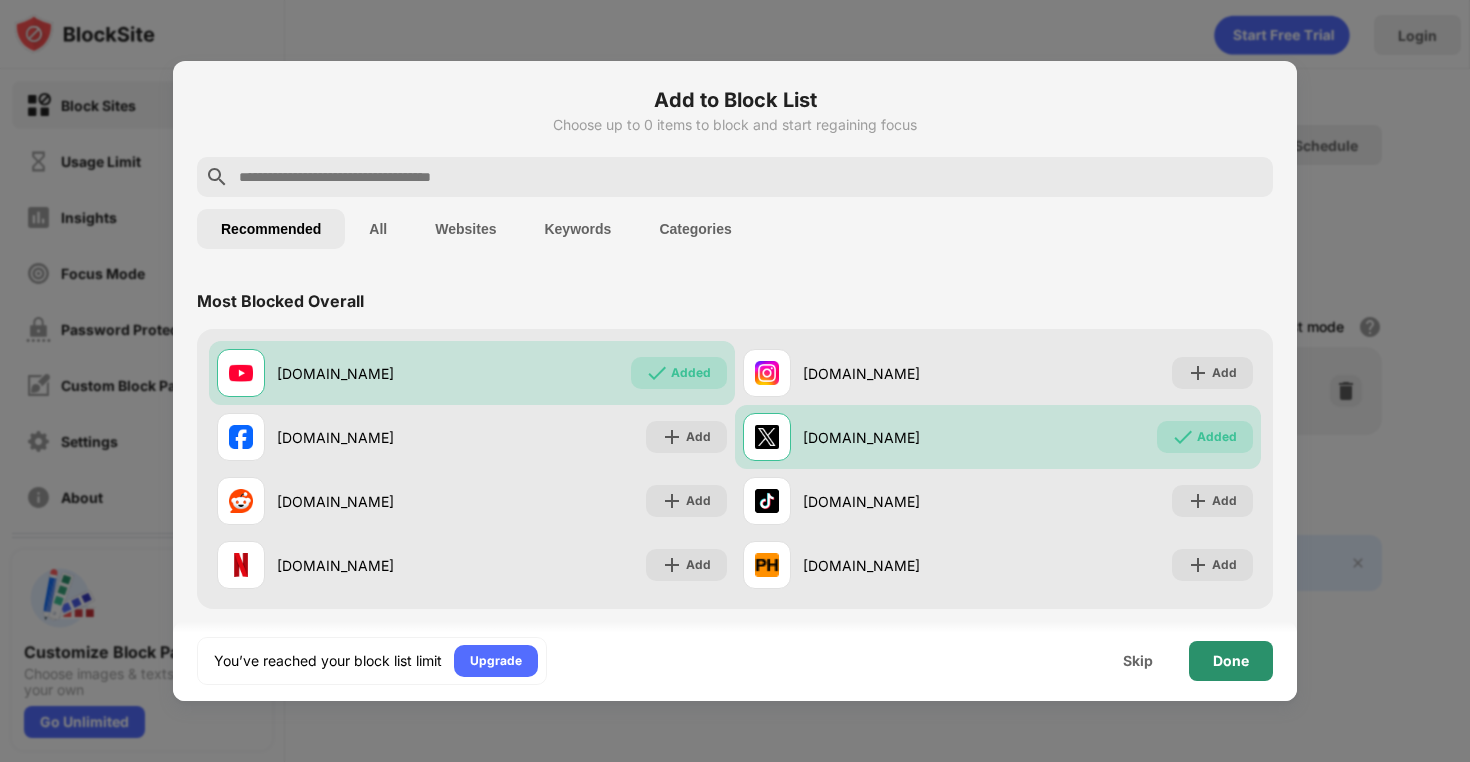 click on "Done" at bounding box center (1231, 661) 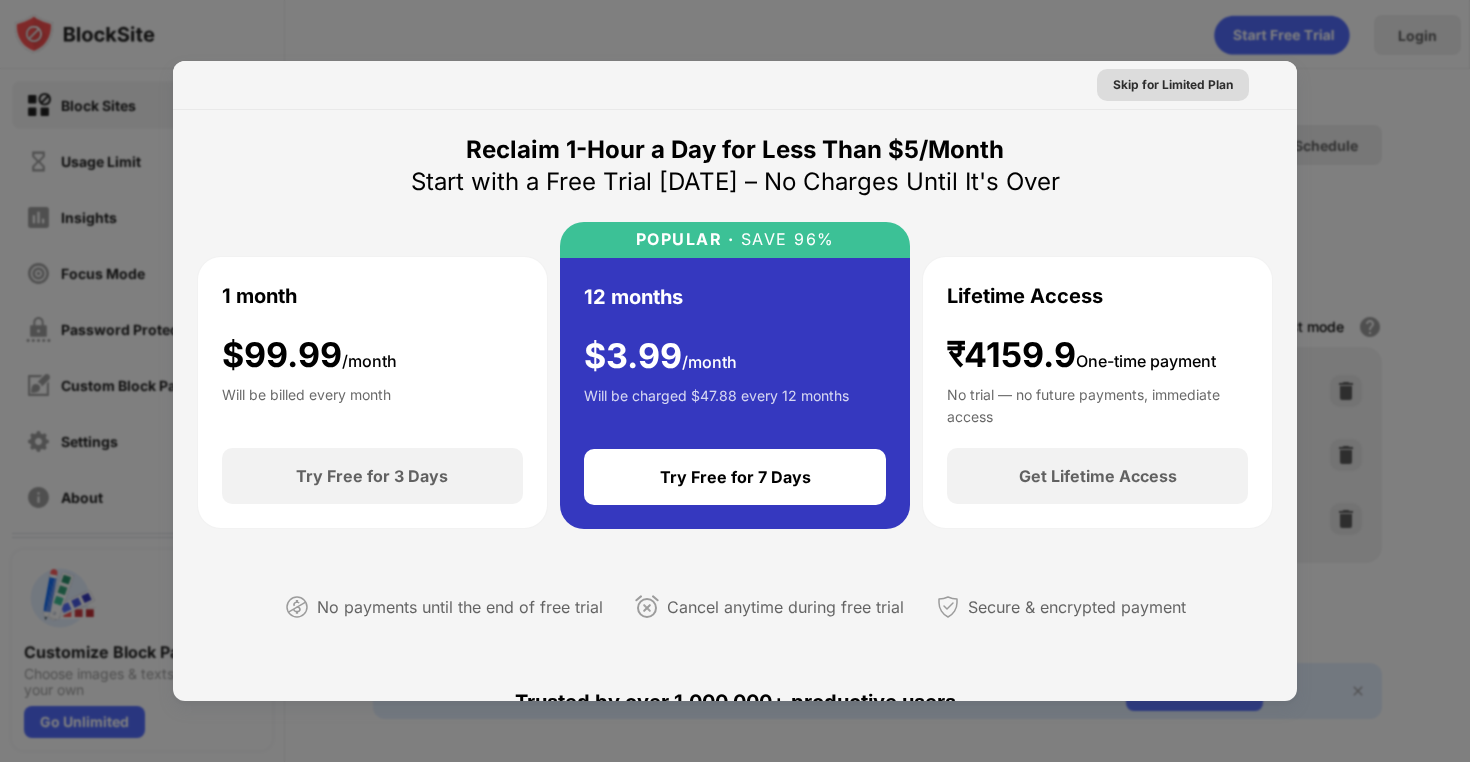 click on "Skip for Limited Plan" at bounding box center [1173, 85] 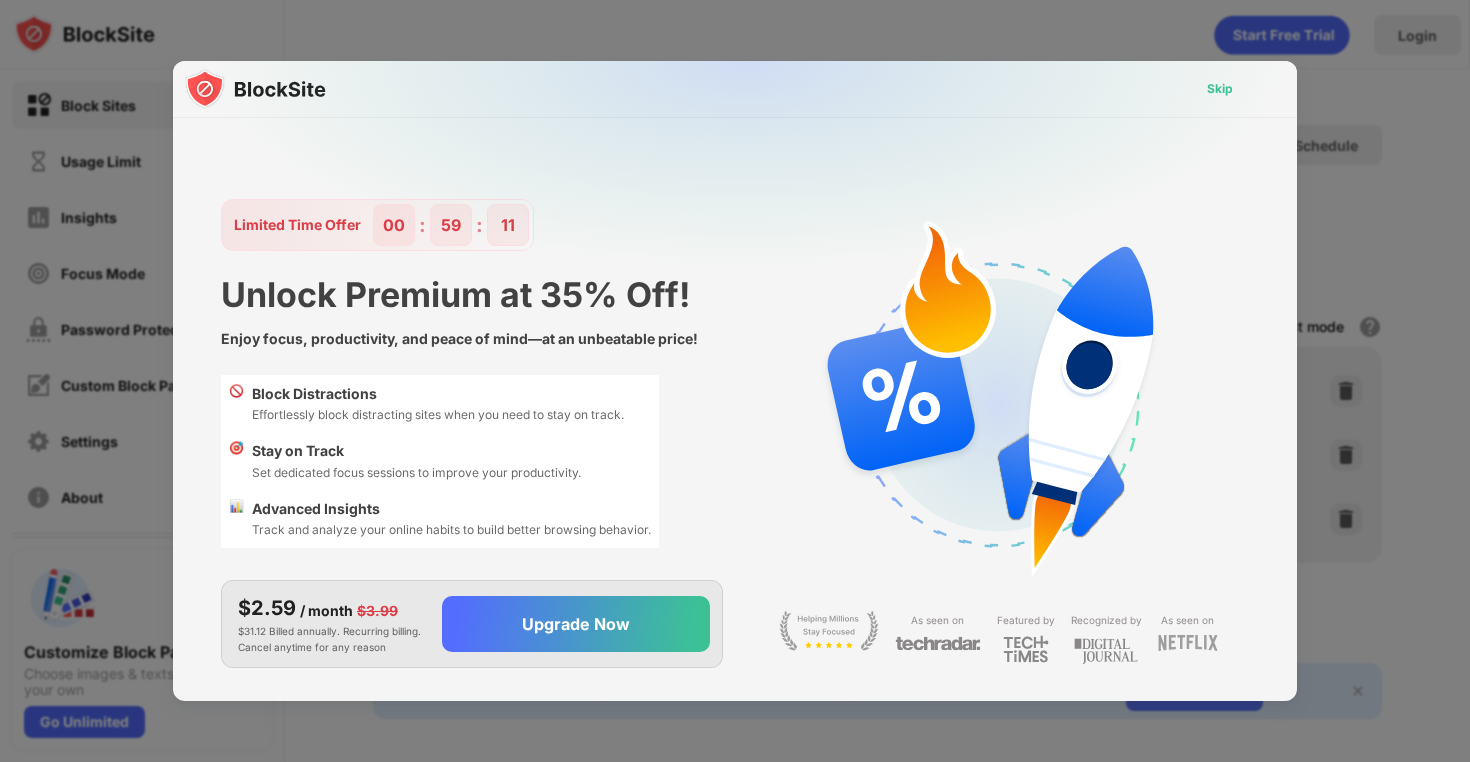 click on "Skip" at bounding box center [1220, 89] 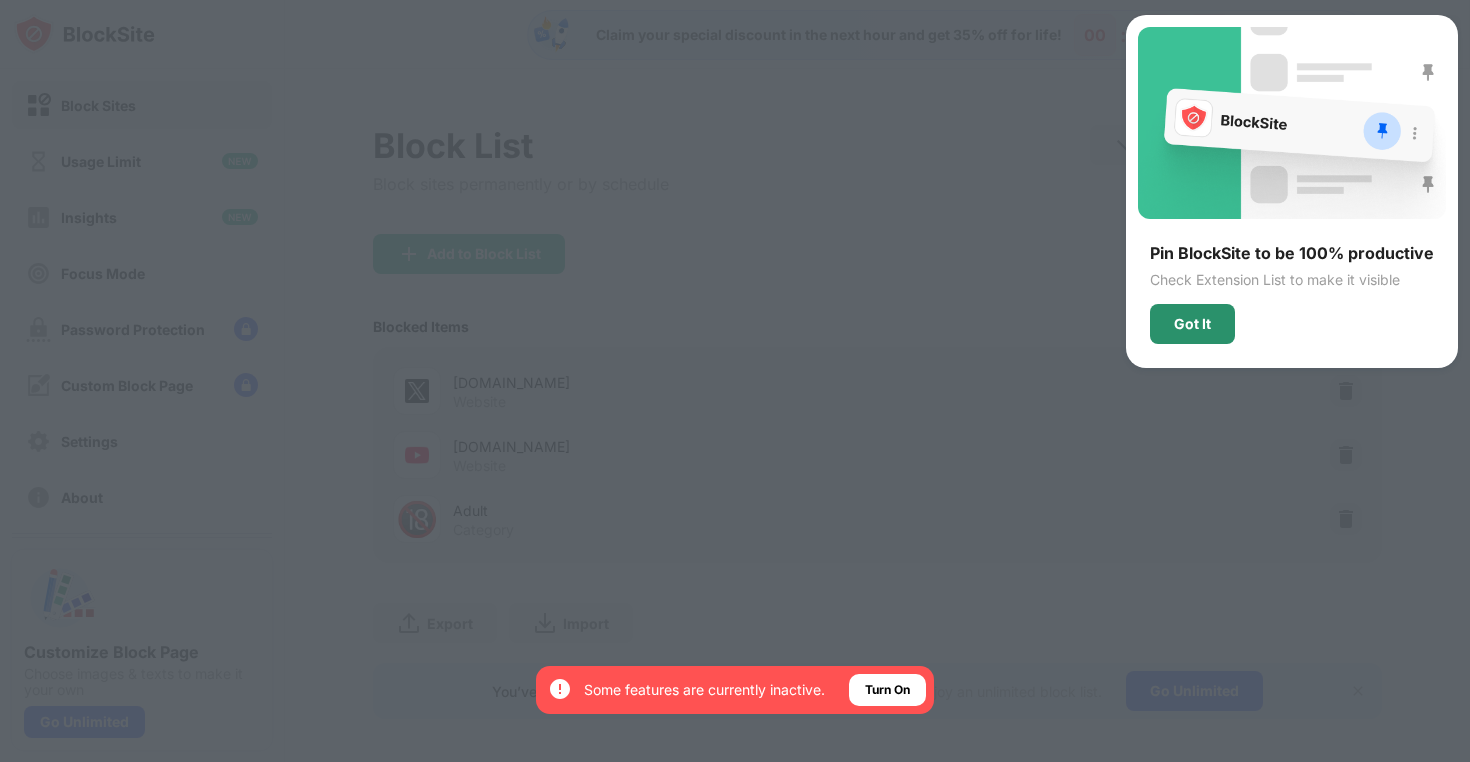 click on "Got It" at bounding box center [1192, 324] 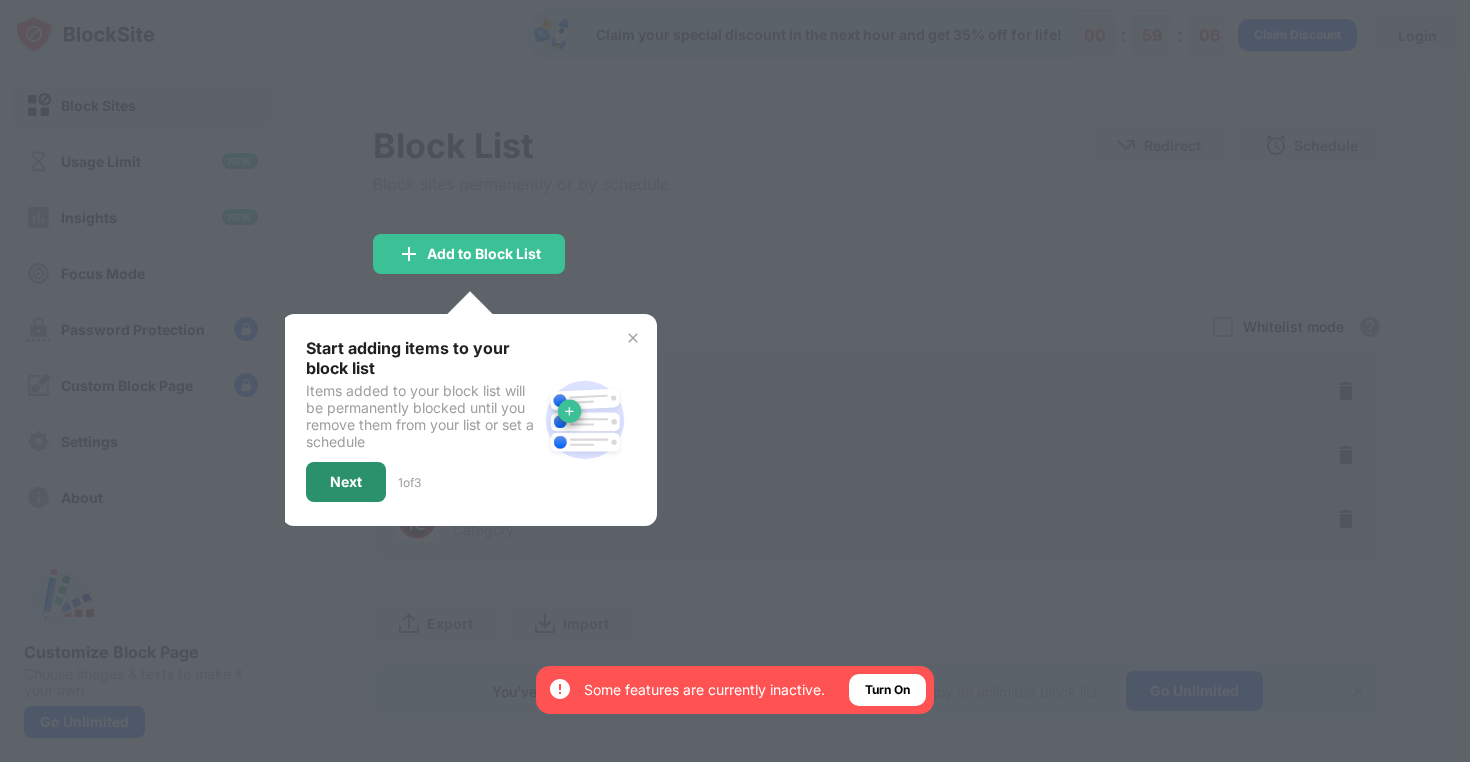click on "Next" at bounding box center [346, 482] 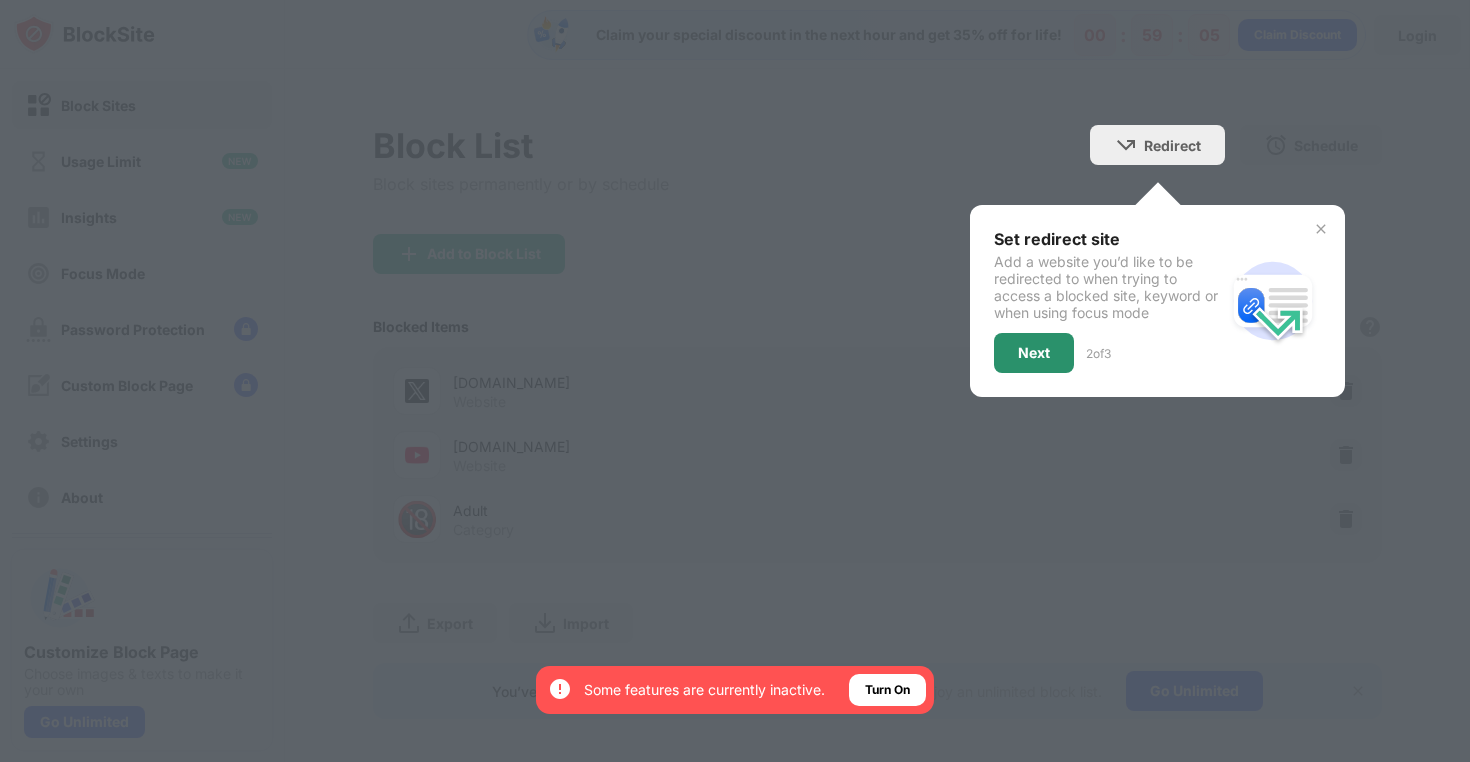 click on "Next" at bounding box center (1034, 353) 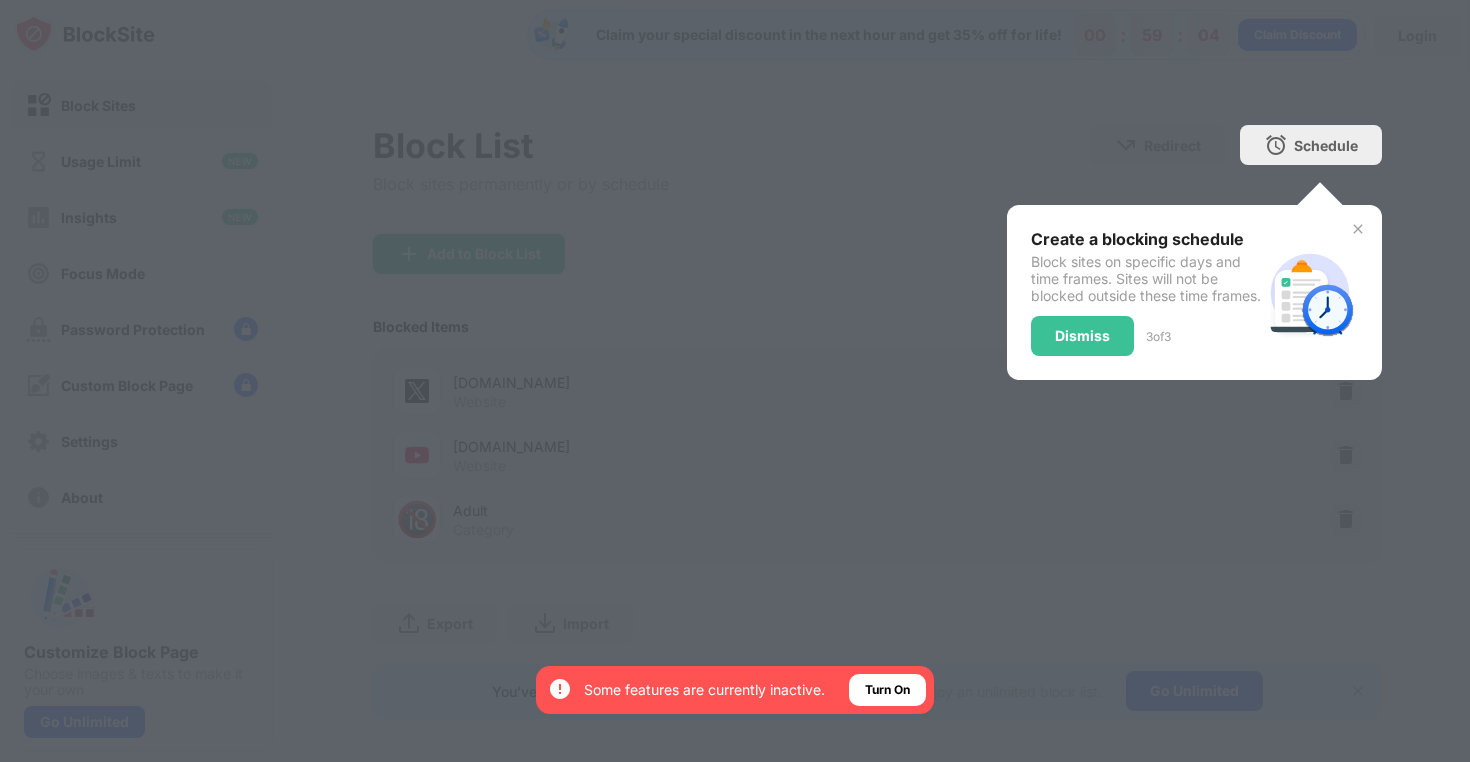 click on "Dismiss" at bounding box center [1082, 336] 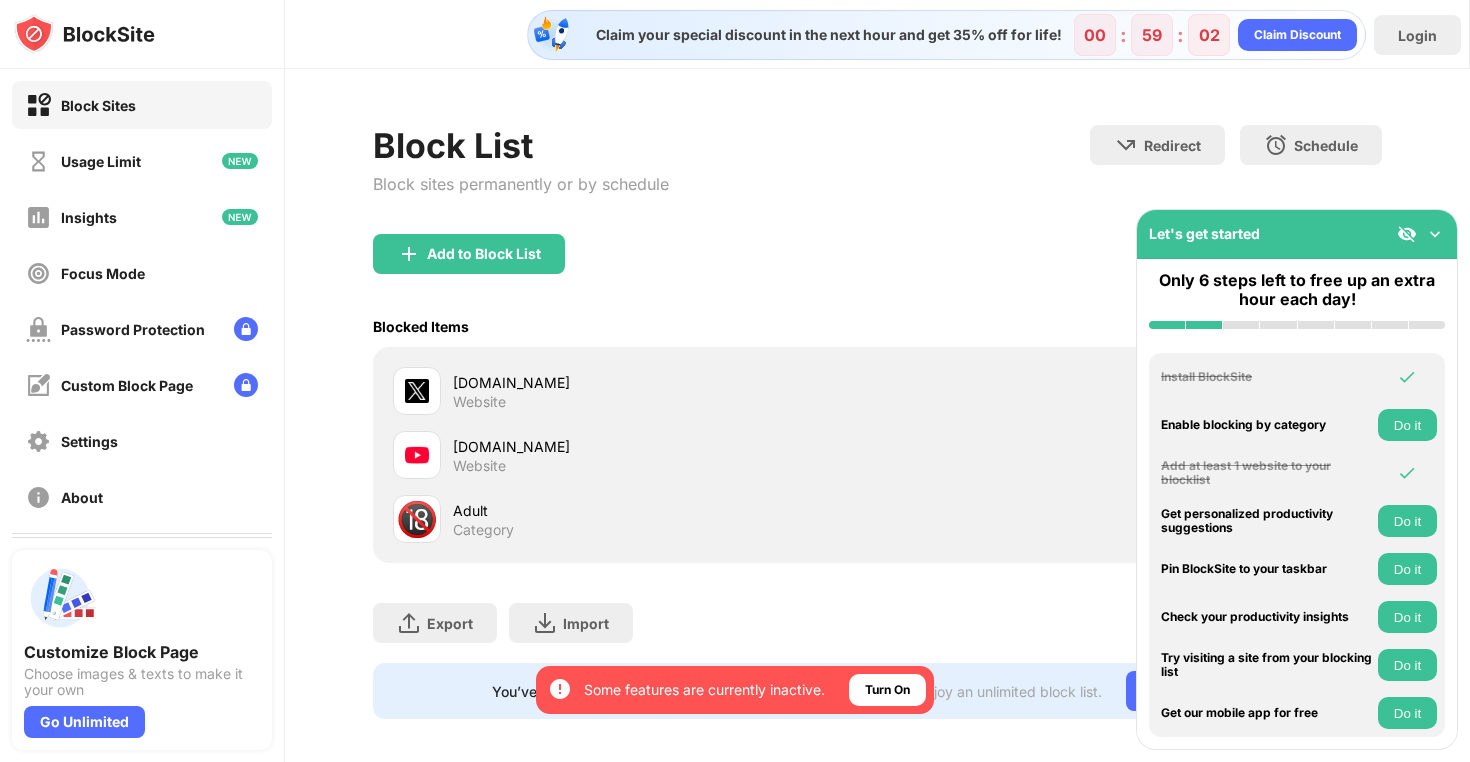 click at bounding box center (1435, 234) 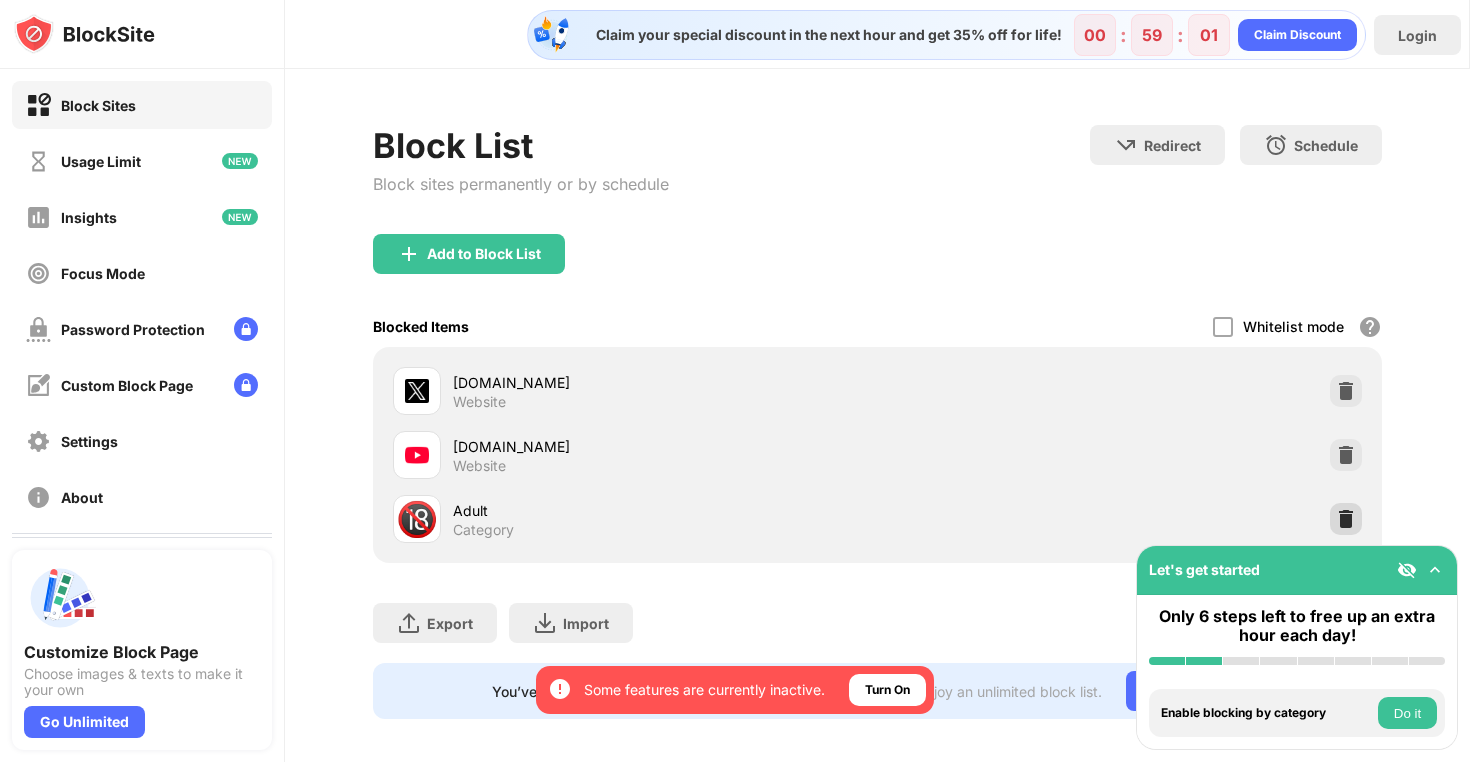 click at bounding box center (1346, 519) 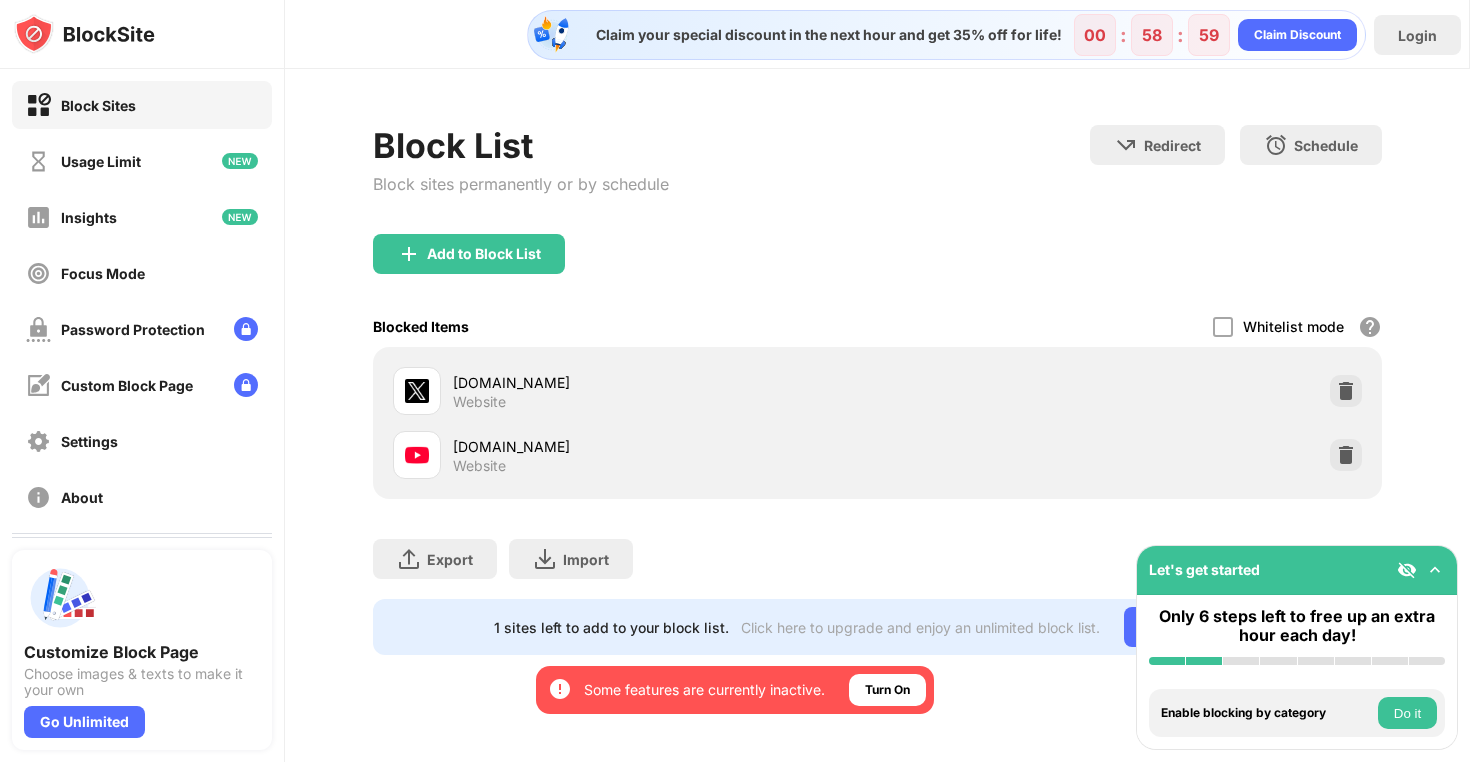 click at bounding box center [1435, 570] 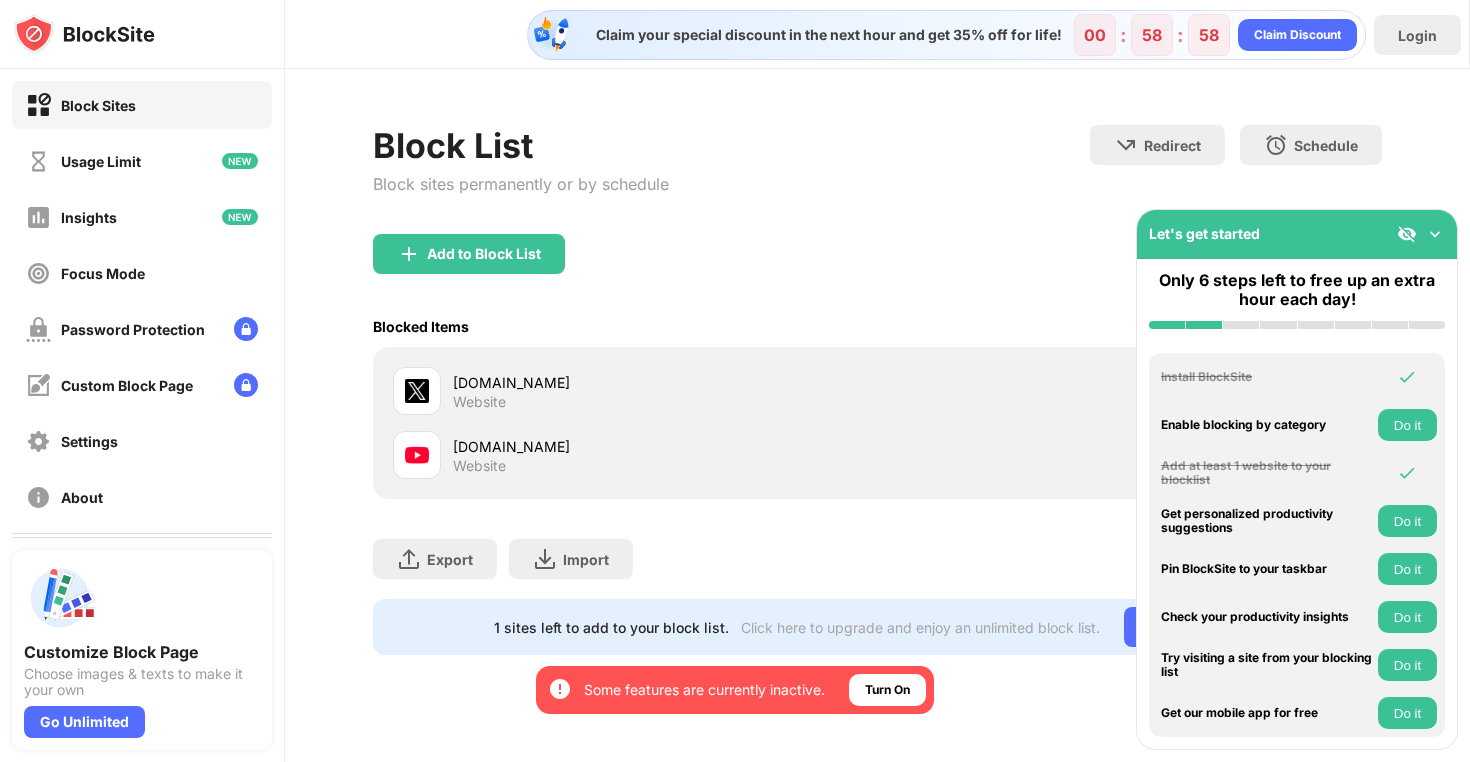 click at bounding box center (1435, 234) 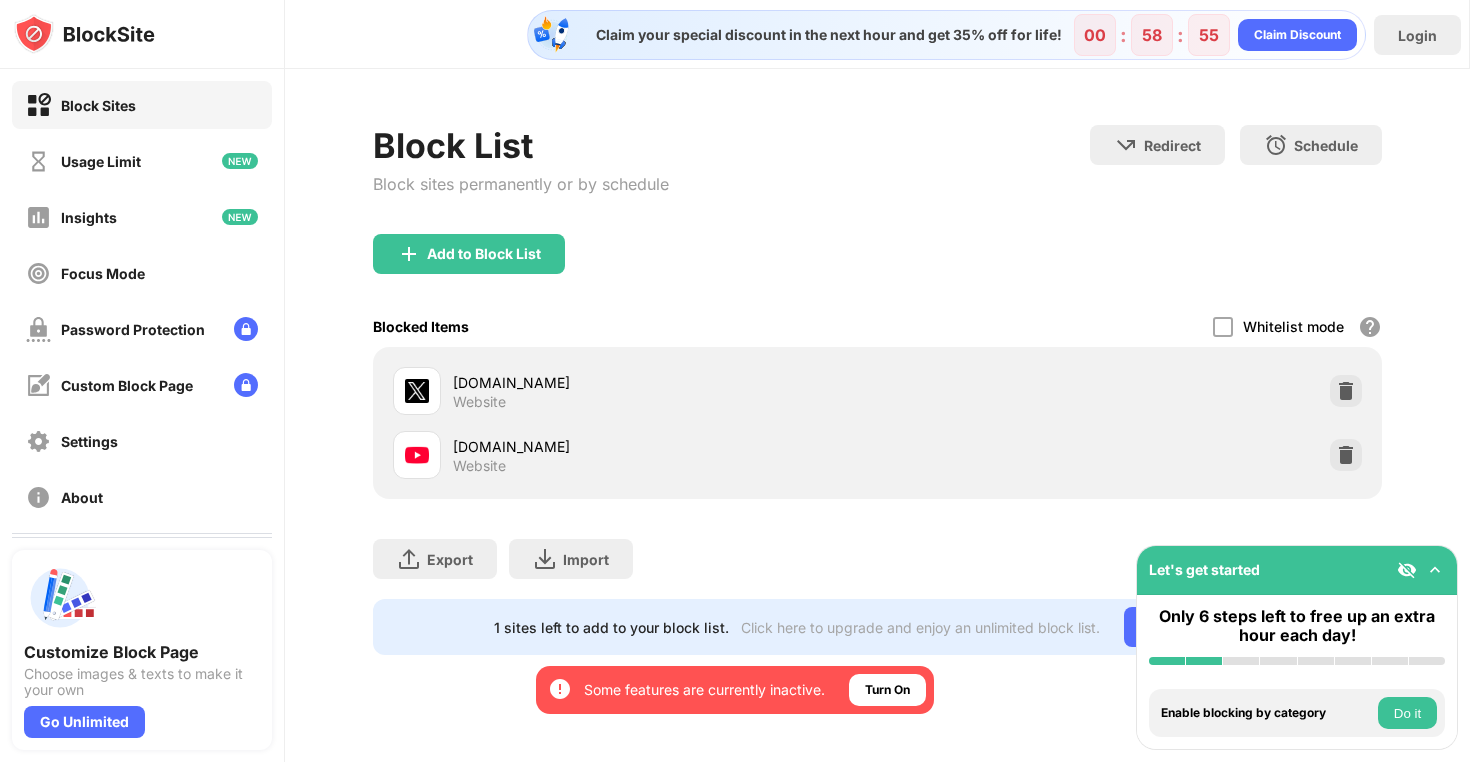 click at bounding box center [1407, 570] 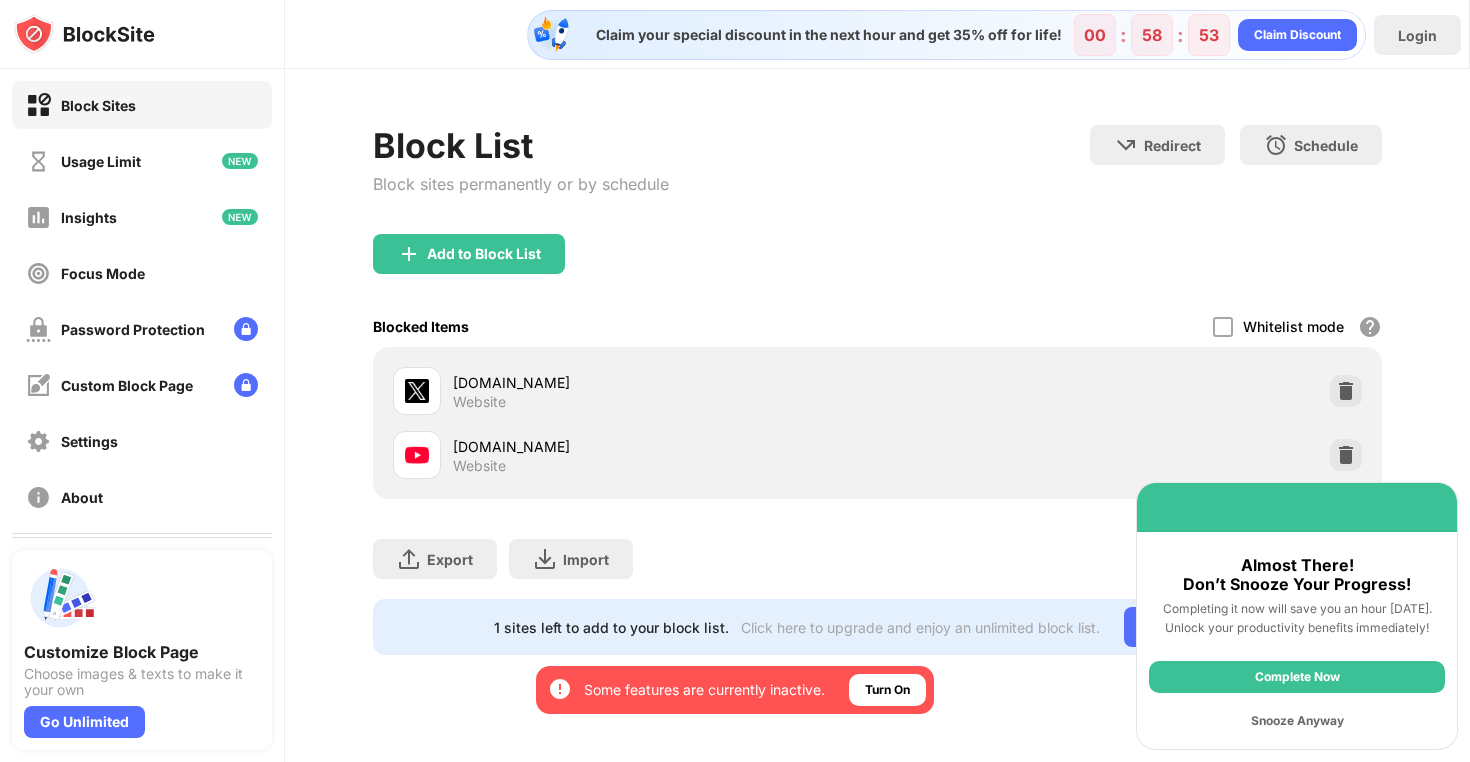click on "Snooze Anyway" at bounding box center (1297, 721) 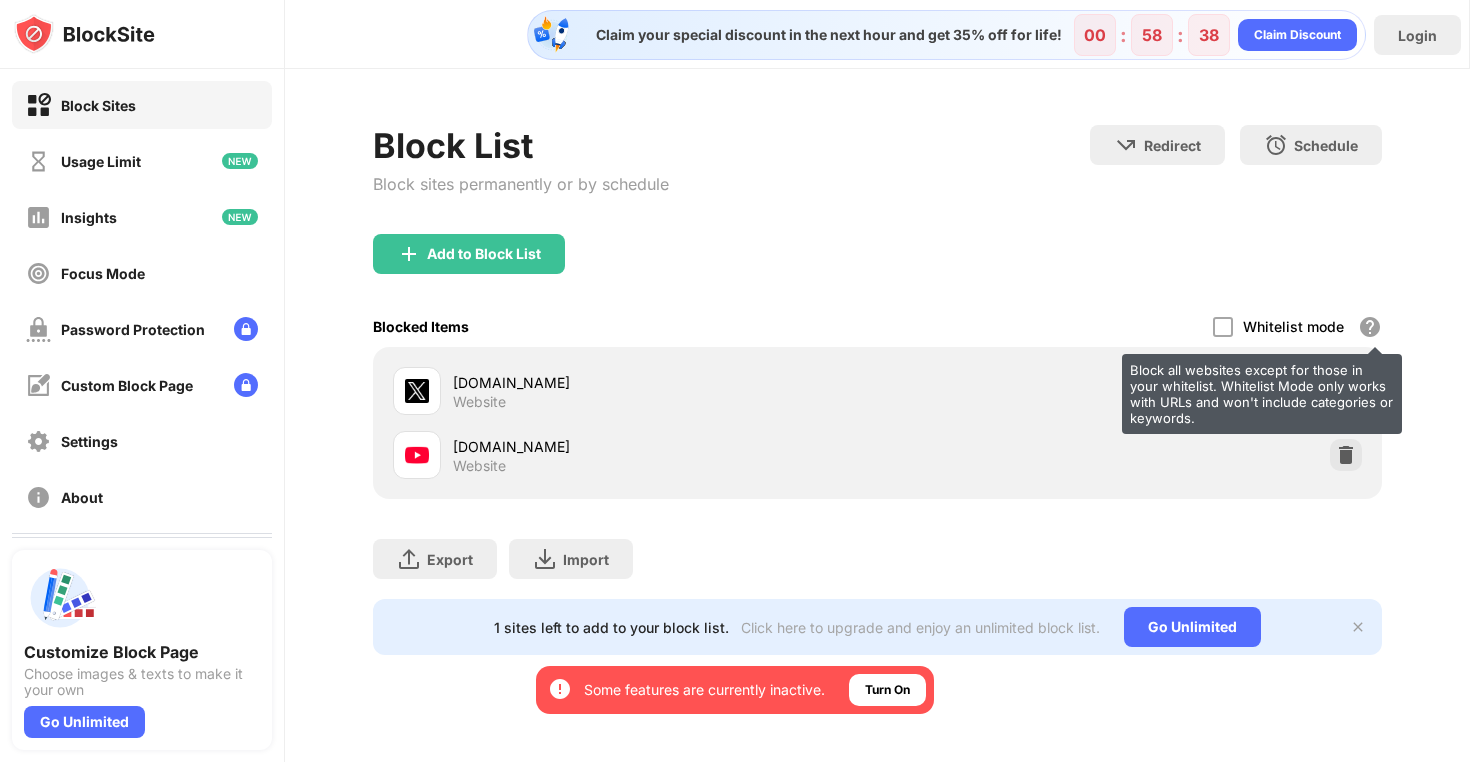 click on "Block all websites except for those in your whitelist. Whitelist Mode only works with URLs and won't include categories or keywords." at bounding box center (1370, 327) 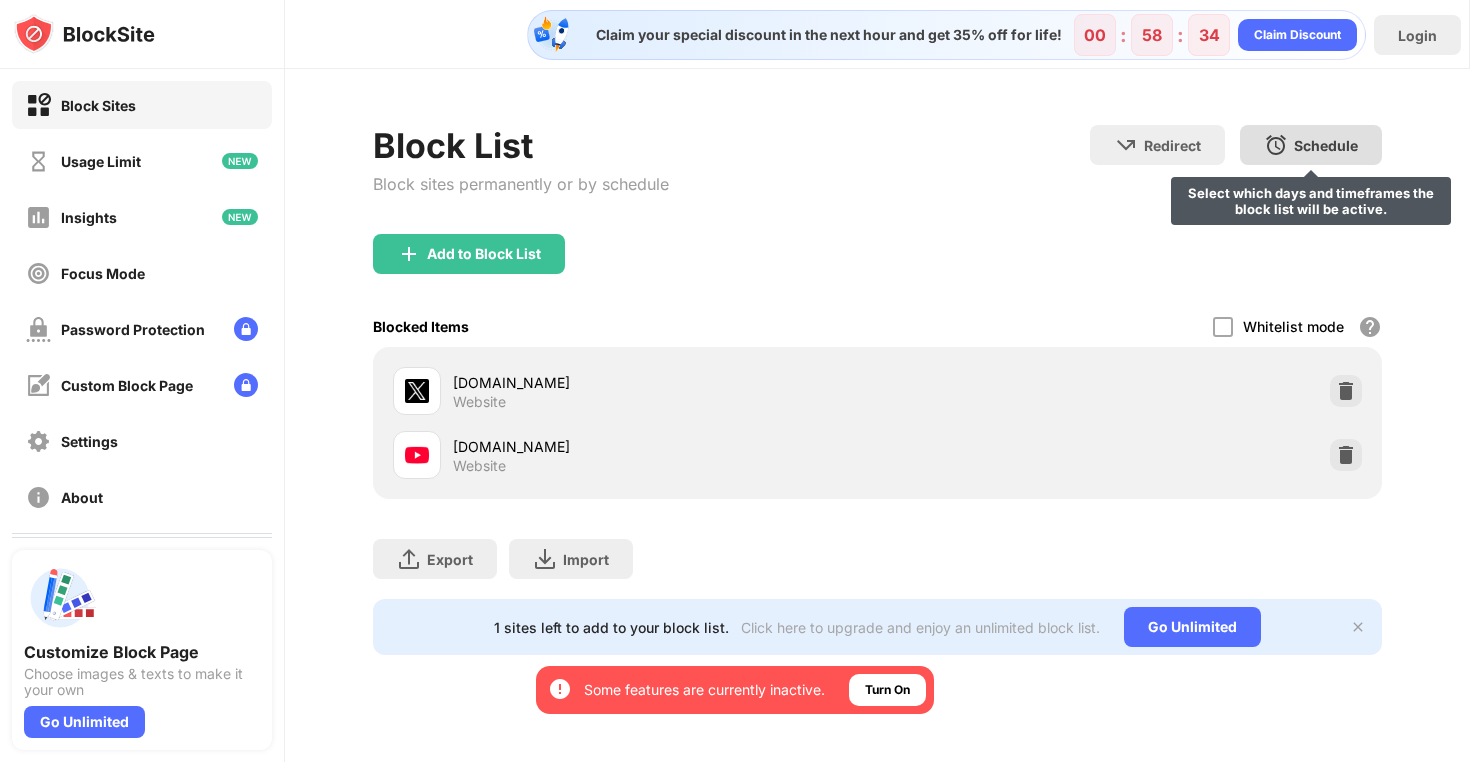 click on "Schedule" at bounding box center (1326, 145) 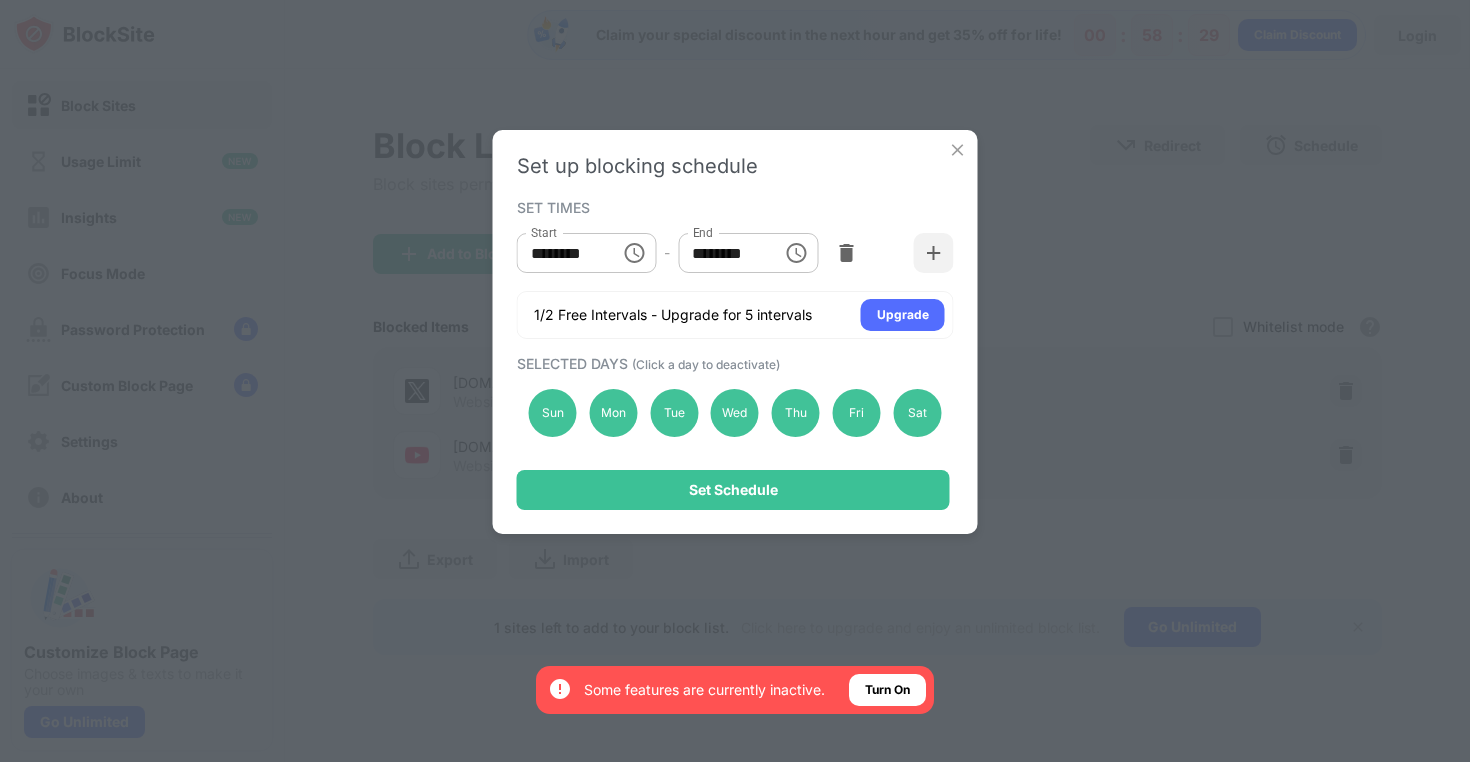 click 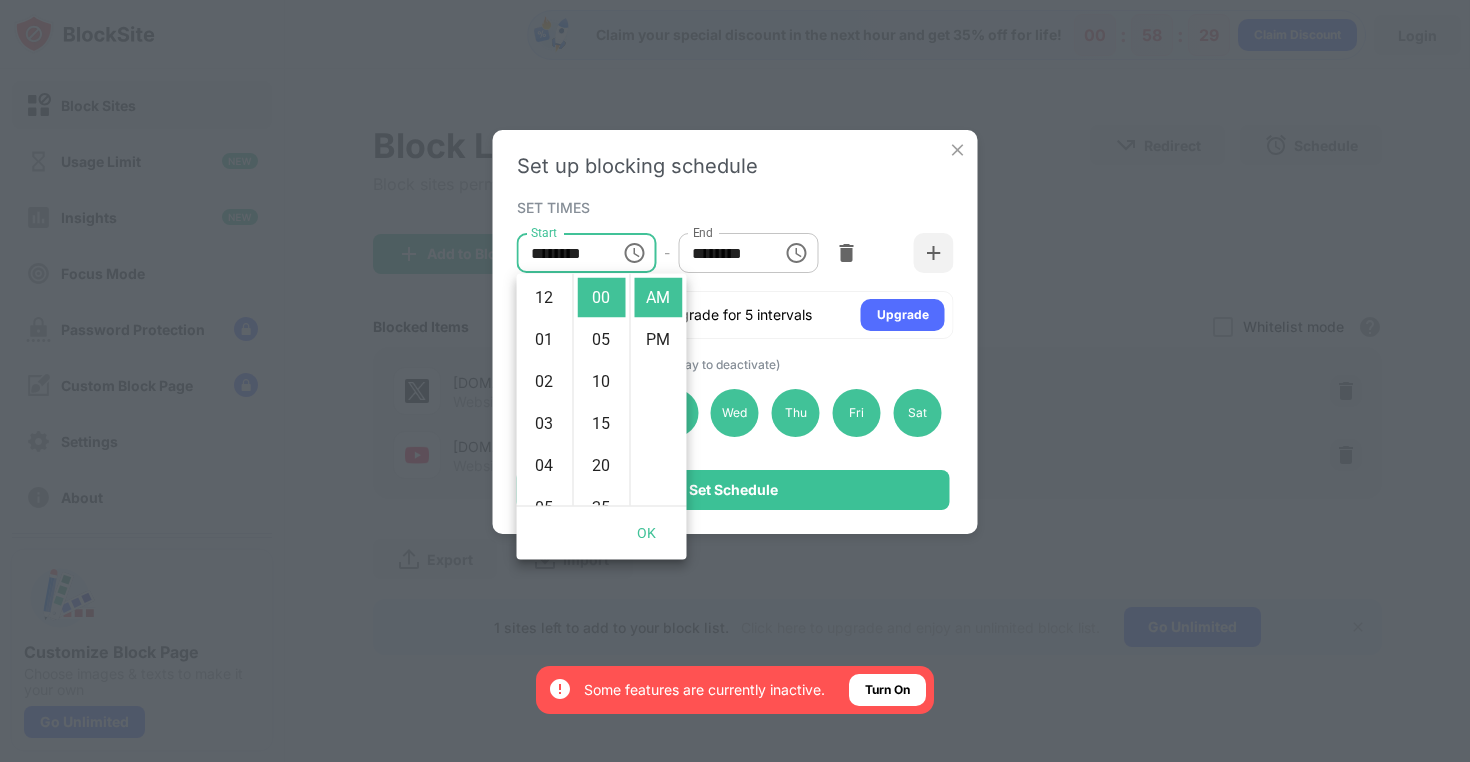 scroll, scrollTop: 420, scrollLeft: 0, axis: vertical 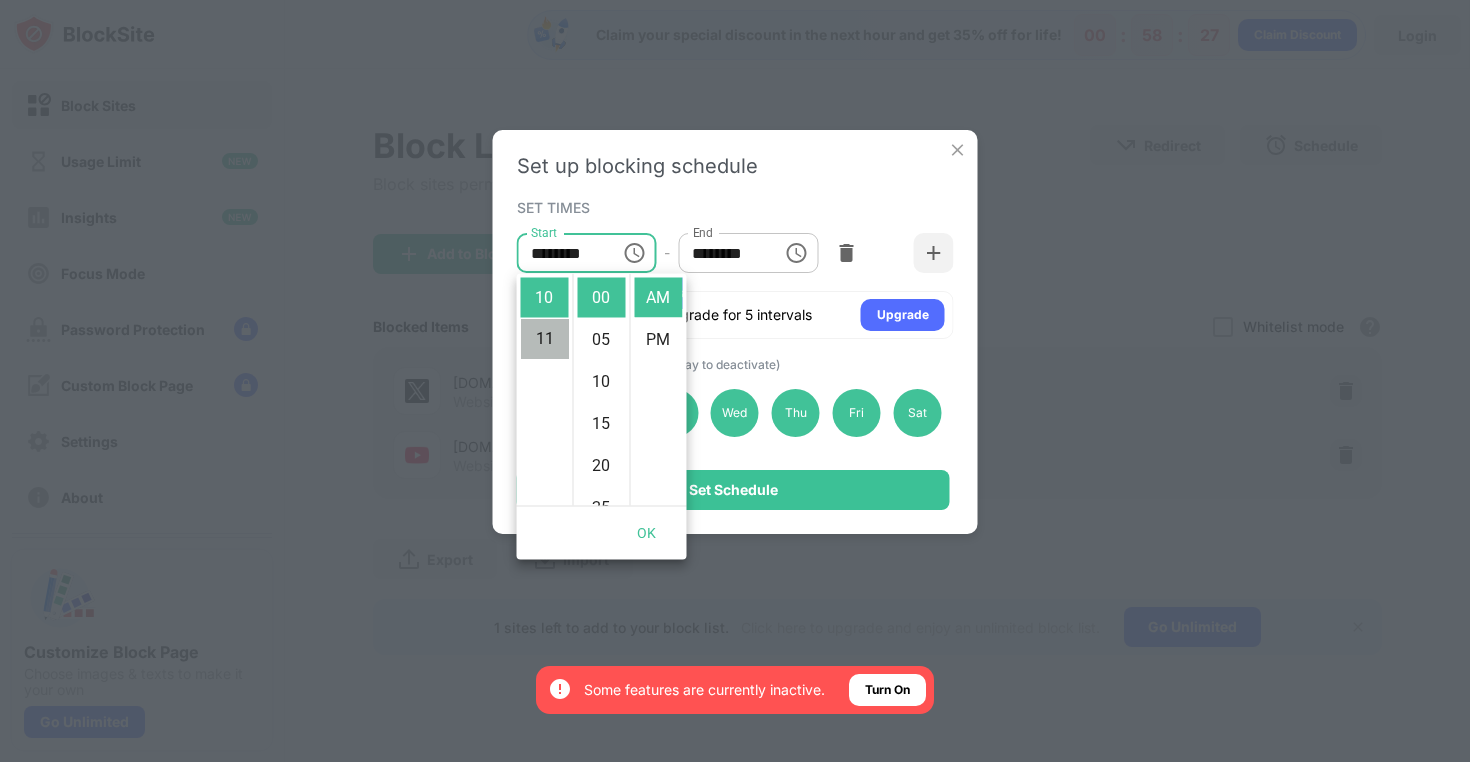 click on "11" at bounding box center [545, 340] 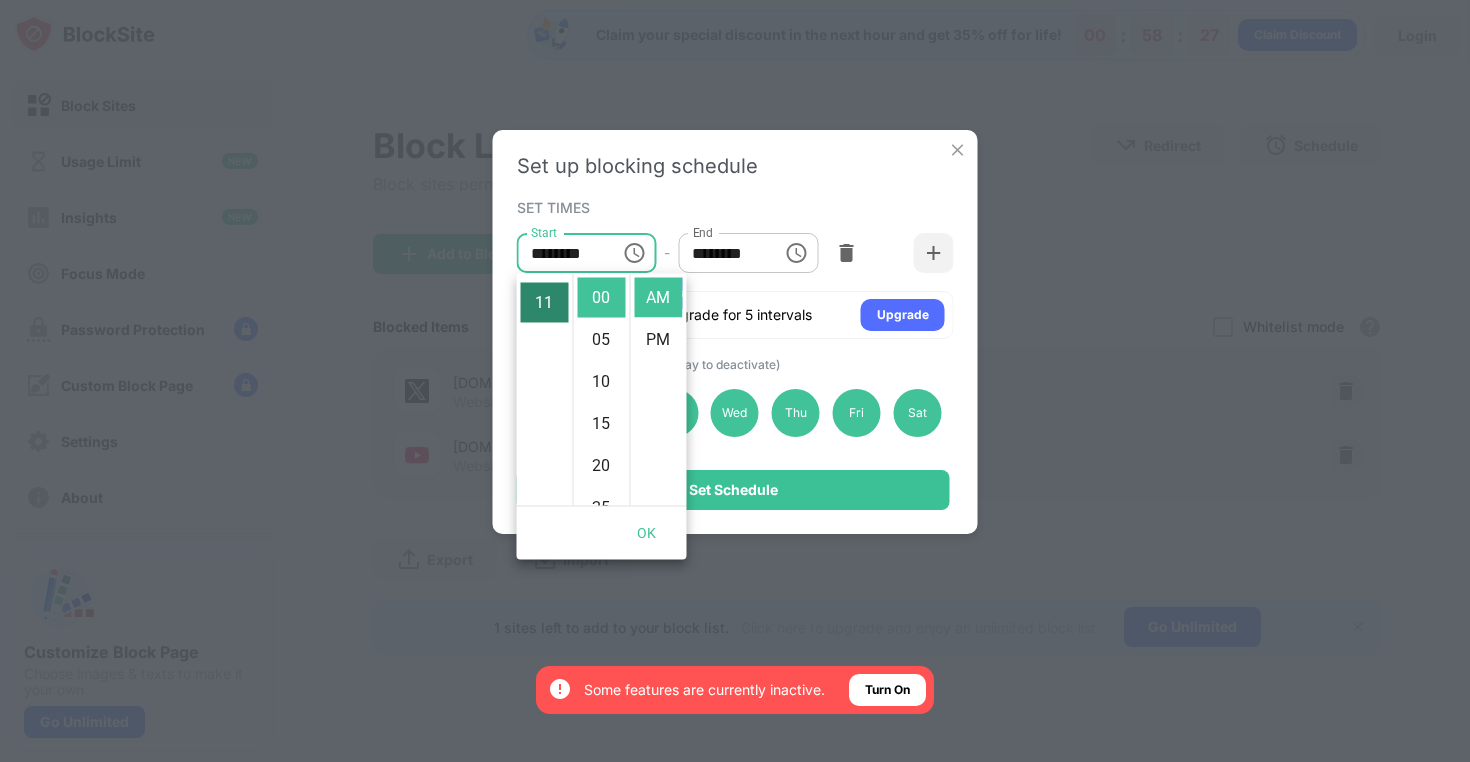 scroll, scrollTop: 462, scrollLeft: 0, axis: vertical 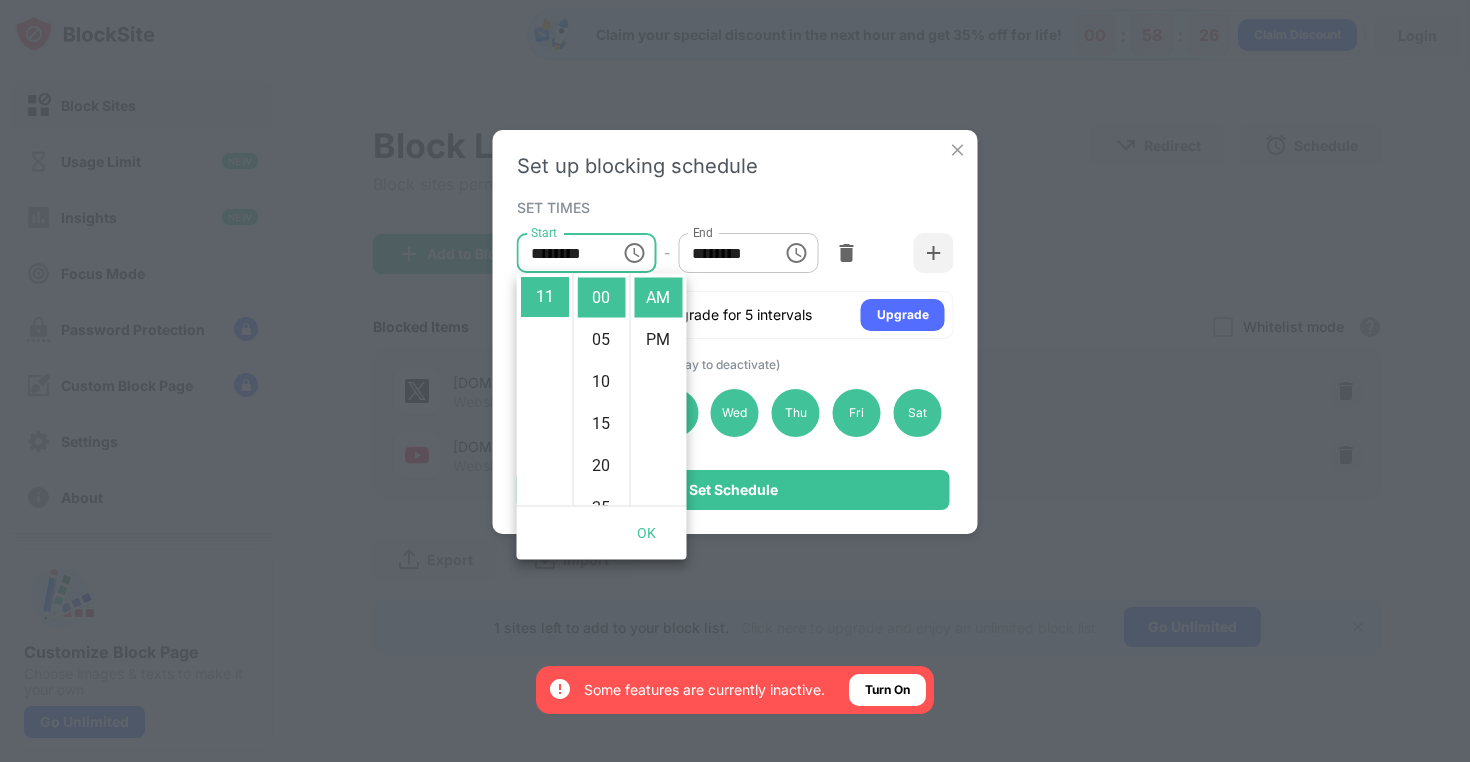 click on "SET TIMES" at bounding box center [733, 207] 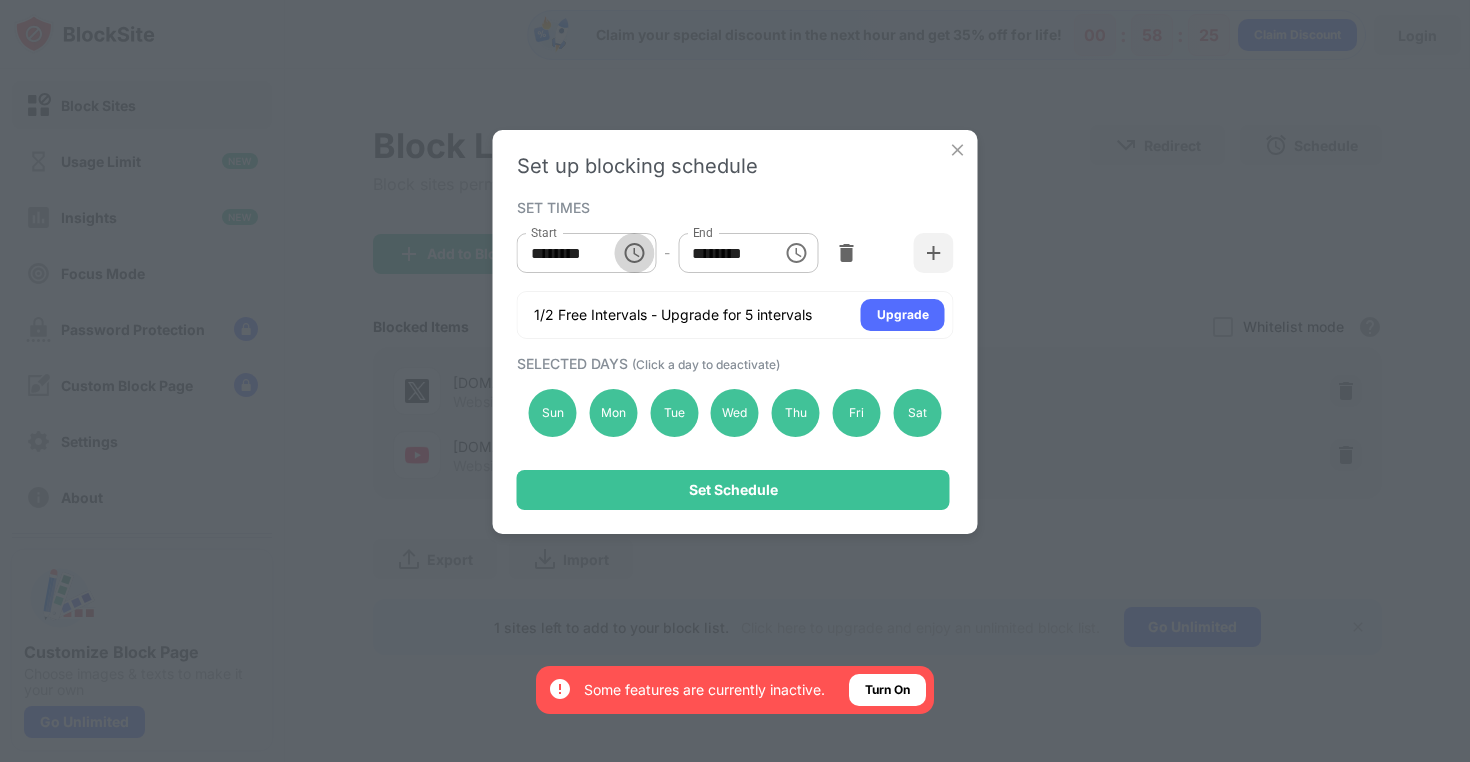 click 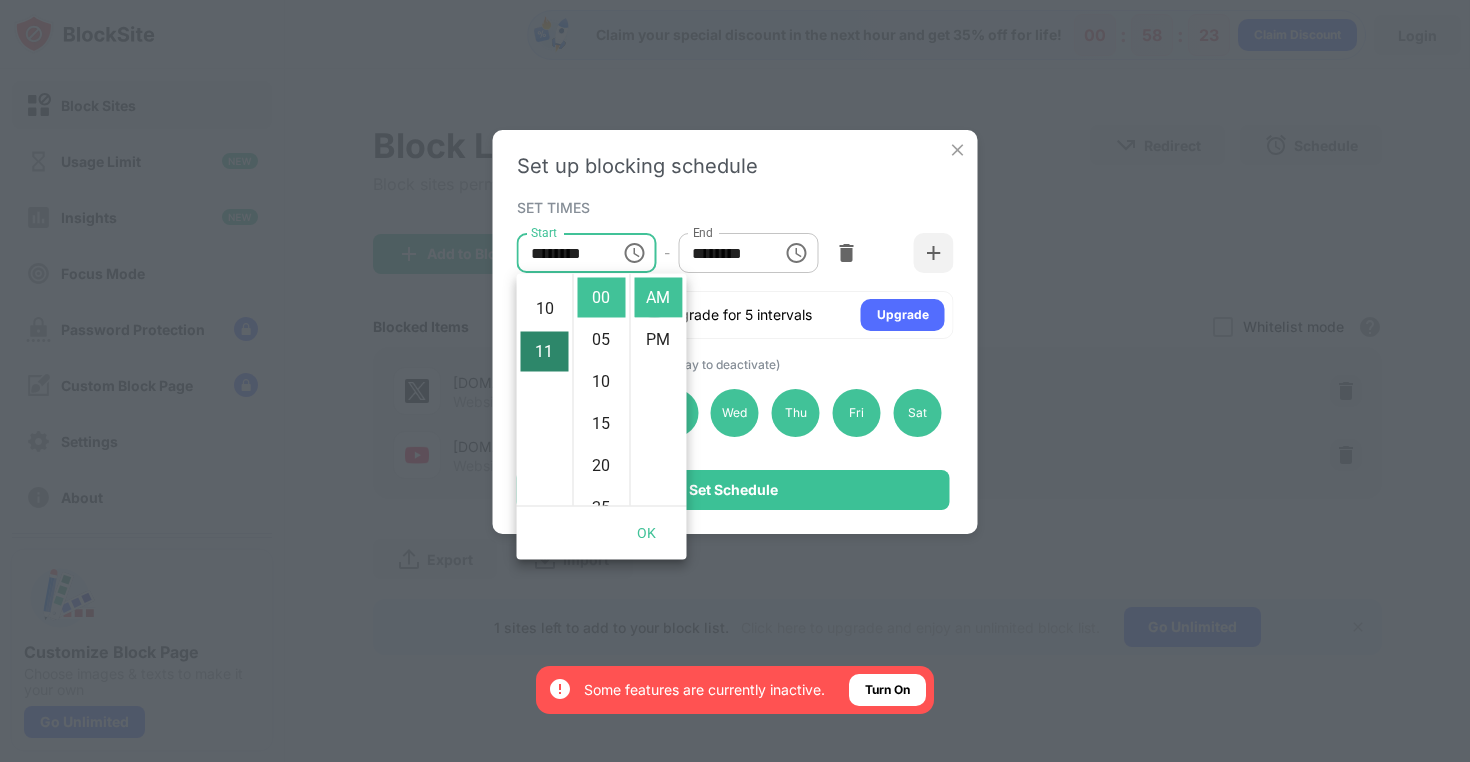 click on "10" at bounding box center (545, 310) 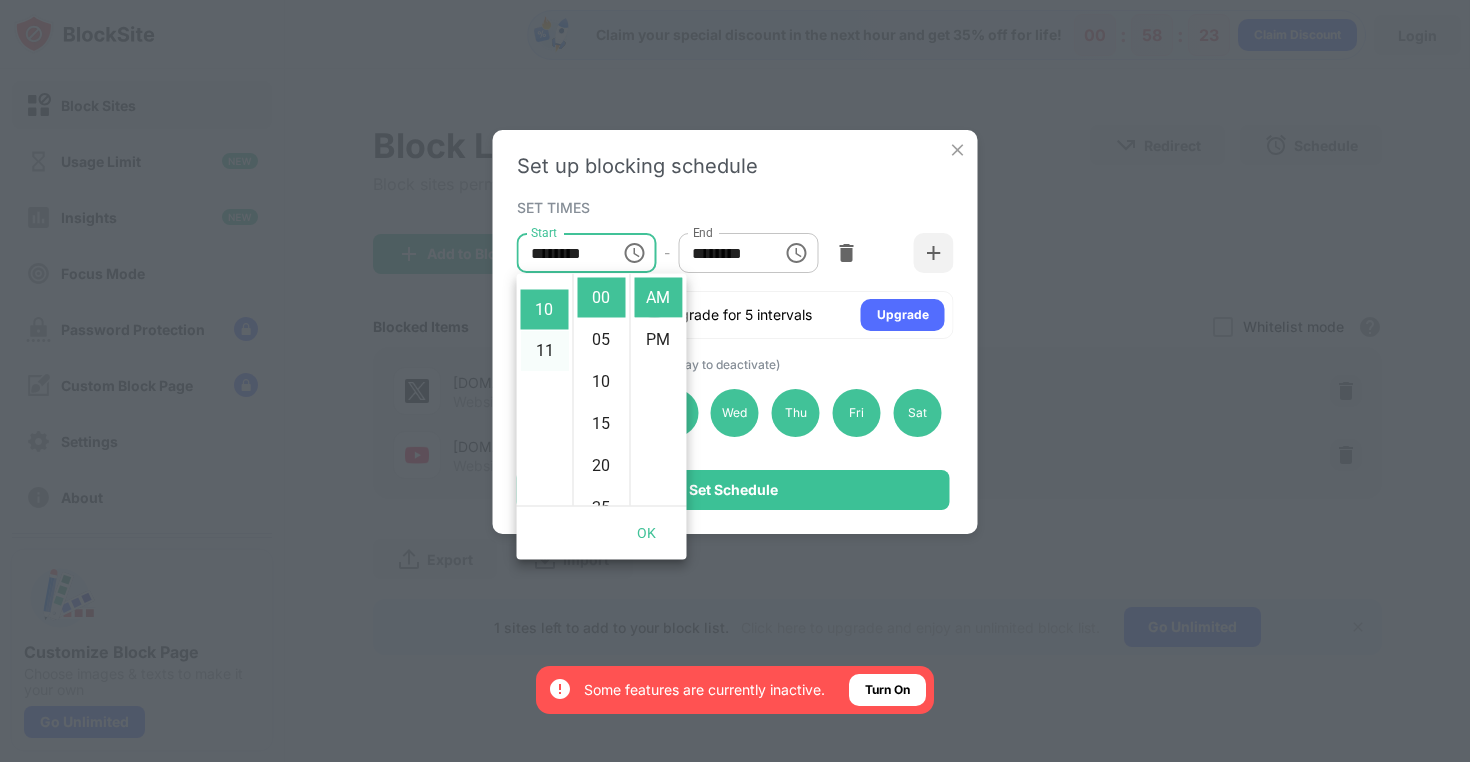 scroll, scrollTop: 420, scrollLeft: 0, axis: vertical 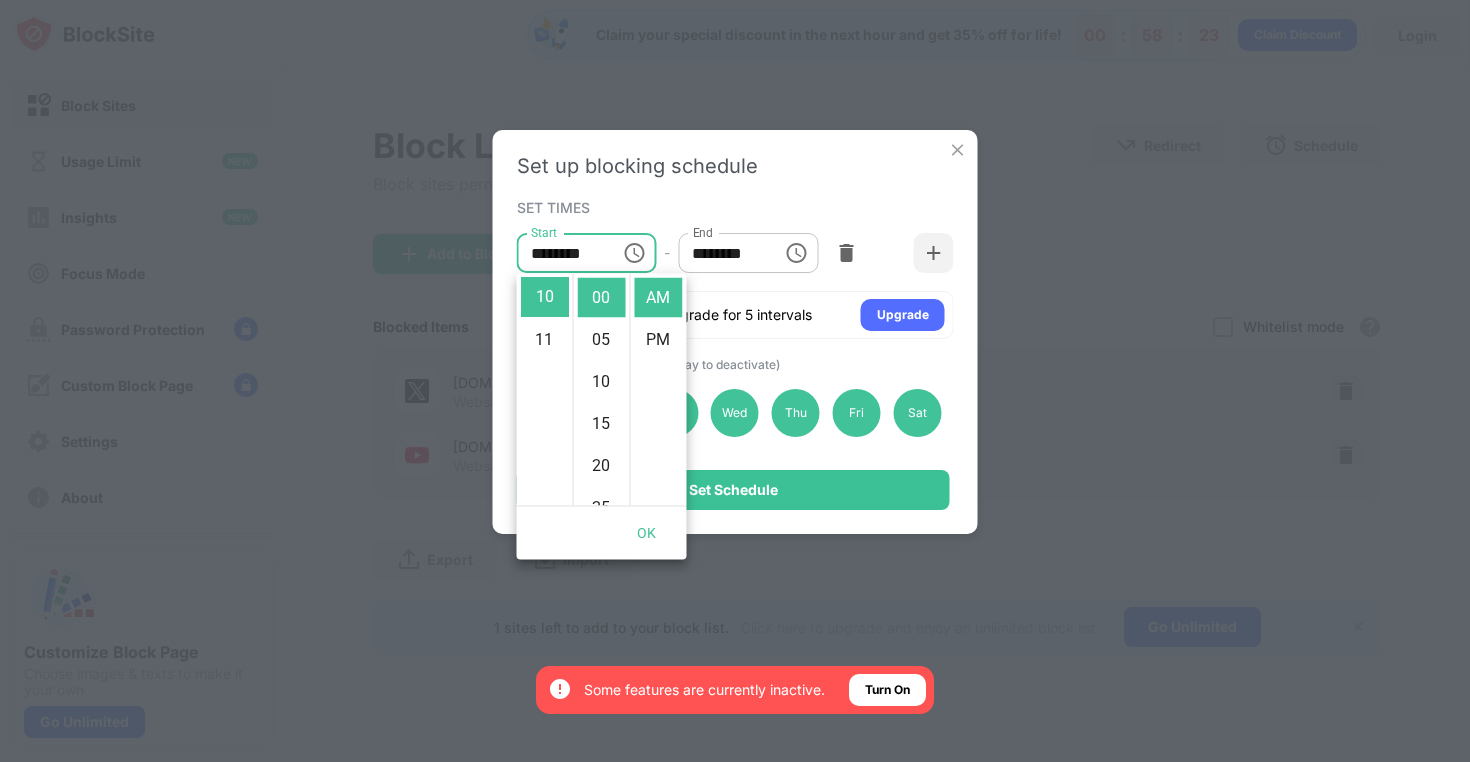 click on "Set up blocking schedule SET TIMES Start ******** Start - End ******** End 1/2 Free Intervals - Upgrade for 5 intervals Upgrade SELECTED DAYS   (Click a day to deactivate) Sun Mon Tue Wed Thu Fri Sat Set Schedule" at bounding box center (735, 332) 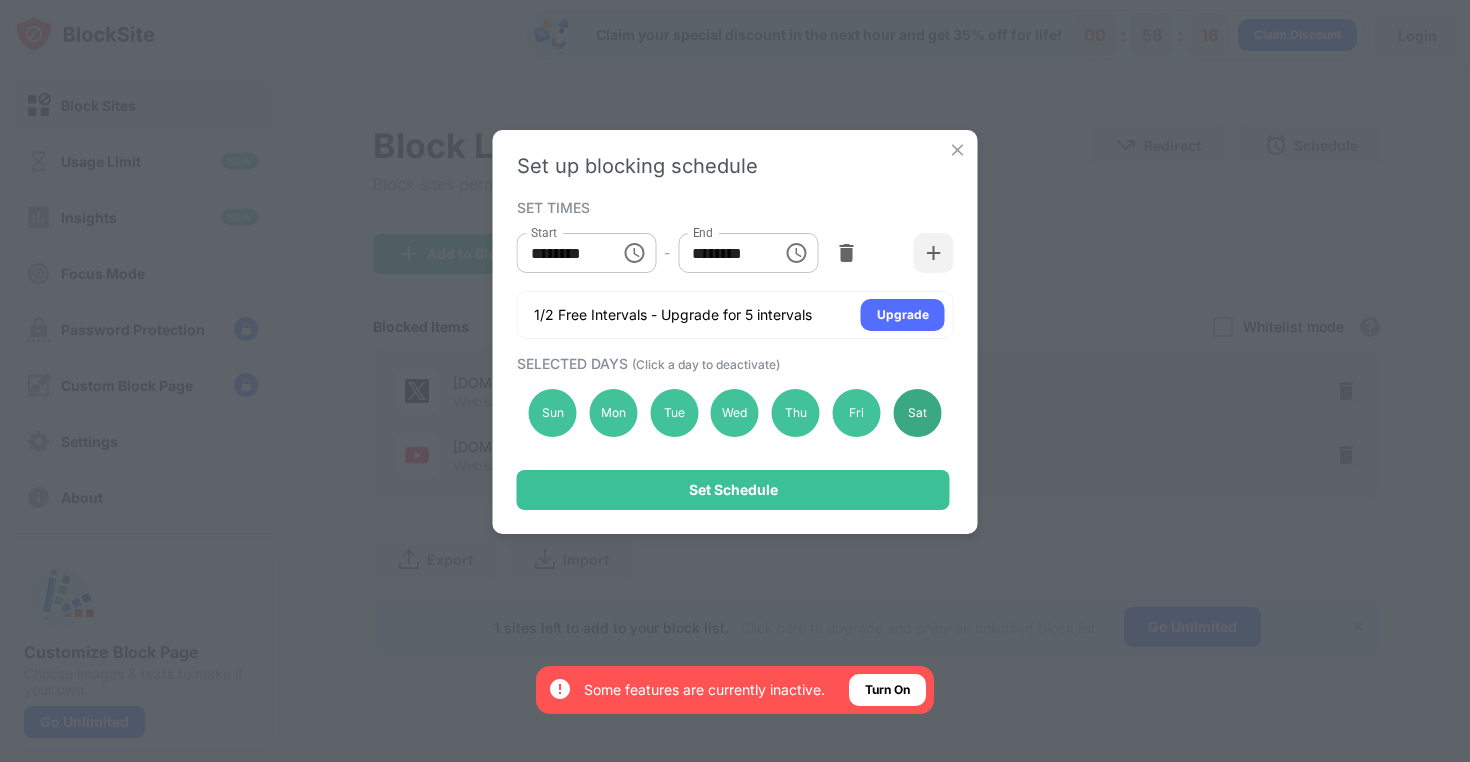 click on "Sat" at bounding box center [917, 413] 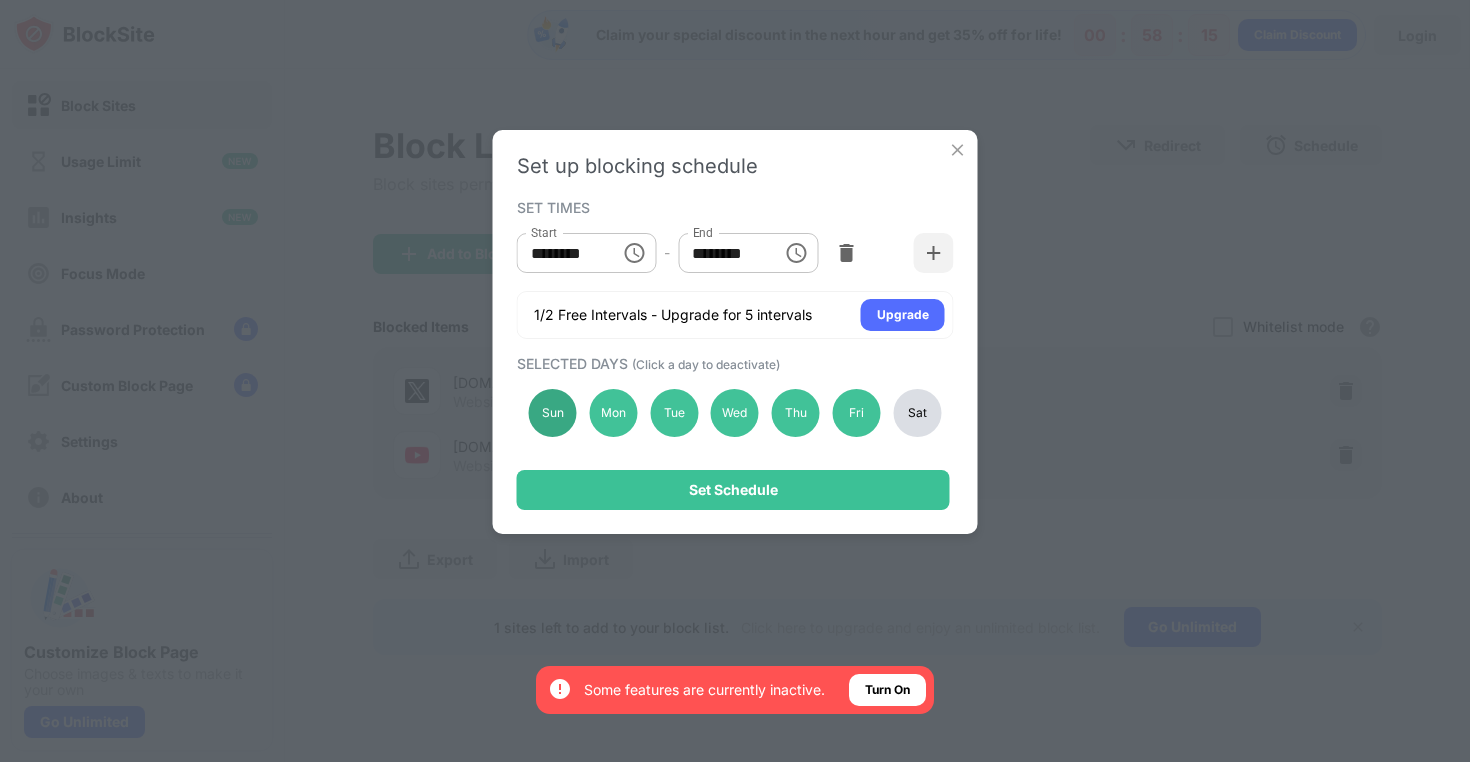 click on "Sun" at bounding box center [553, 413] 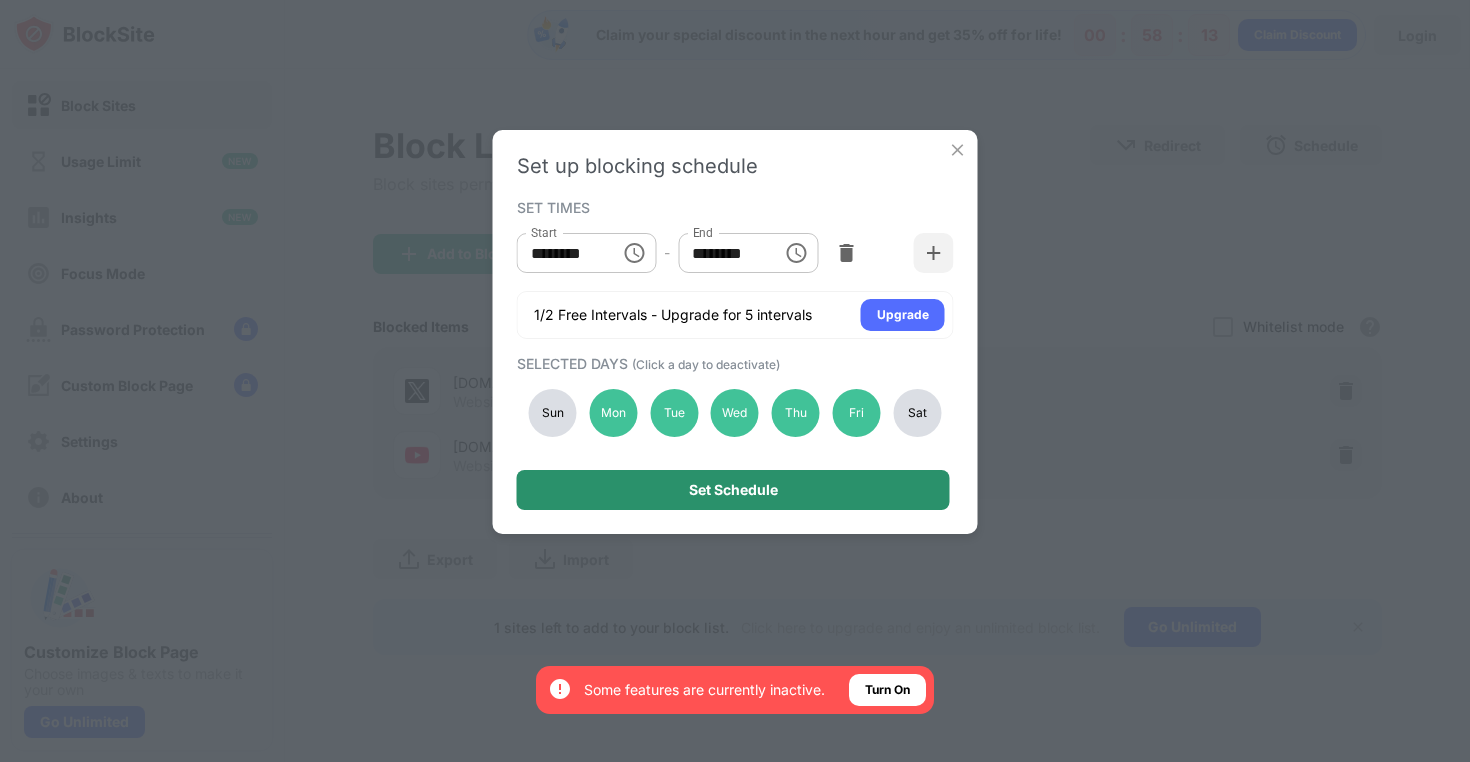 click on "Set Schedule" at bounding box center [733, 490] 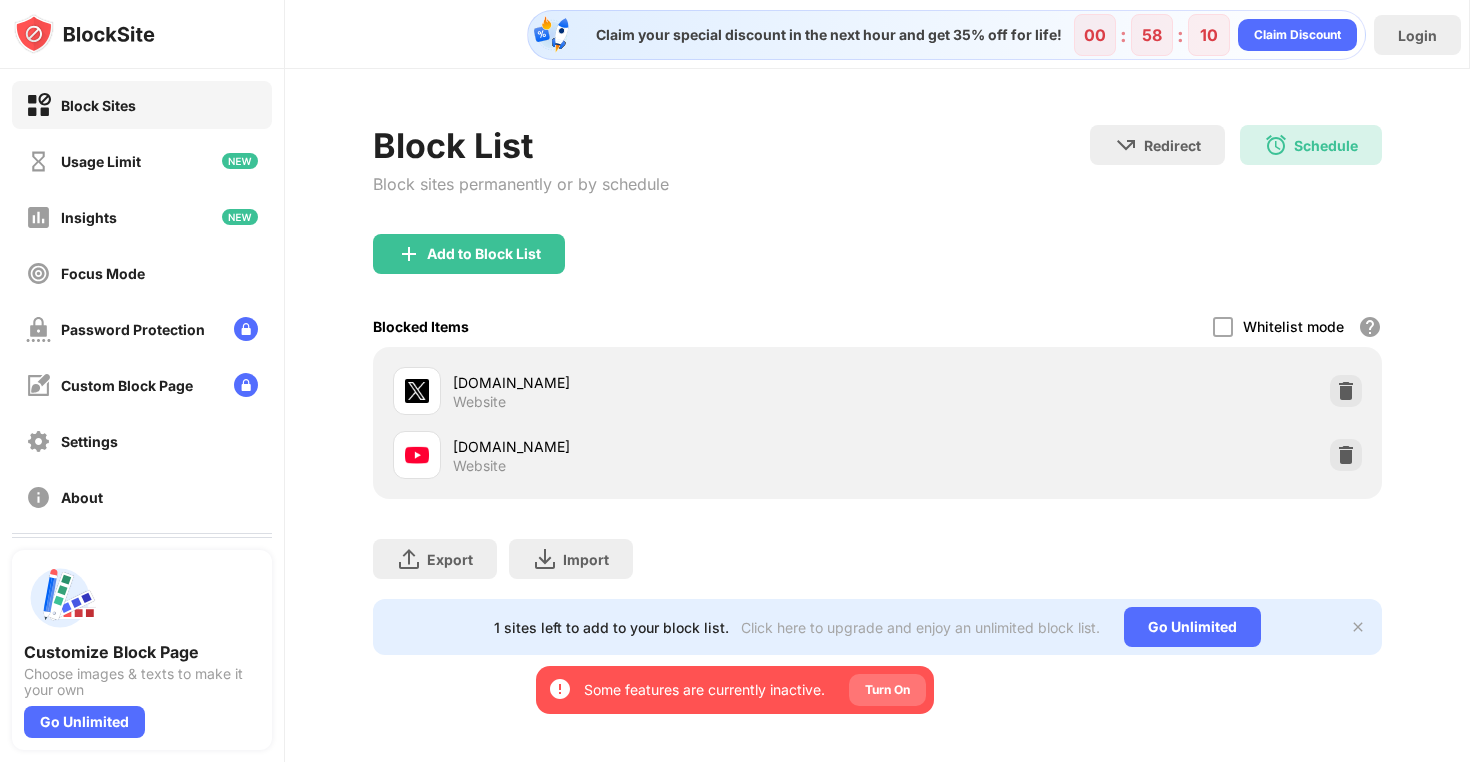 click on "Turn On" at bounding box center (887, 690) 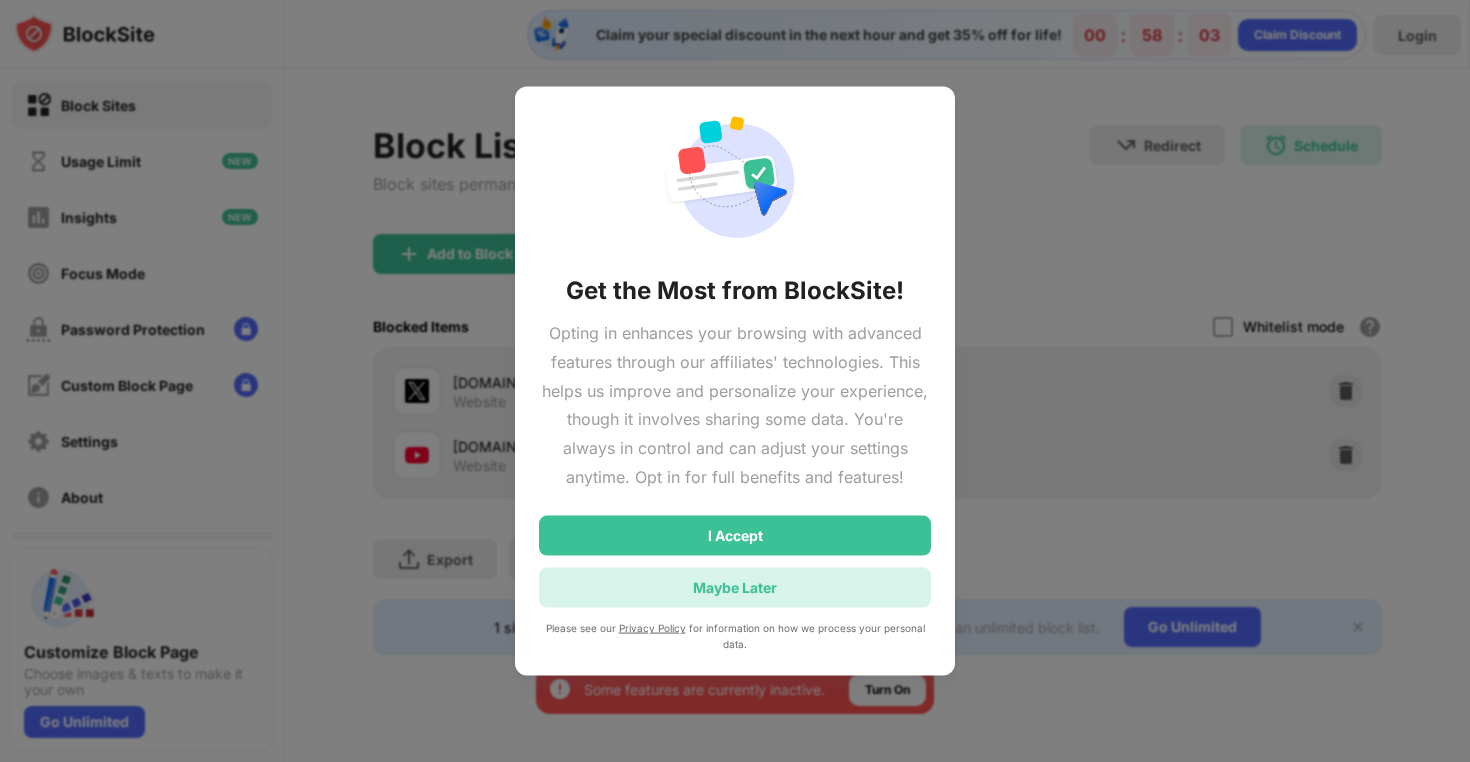 click on "Maybe Later" at bounding box center (735, 587) 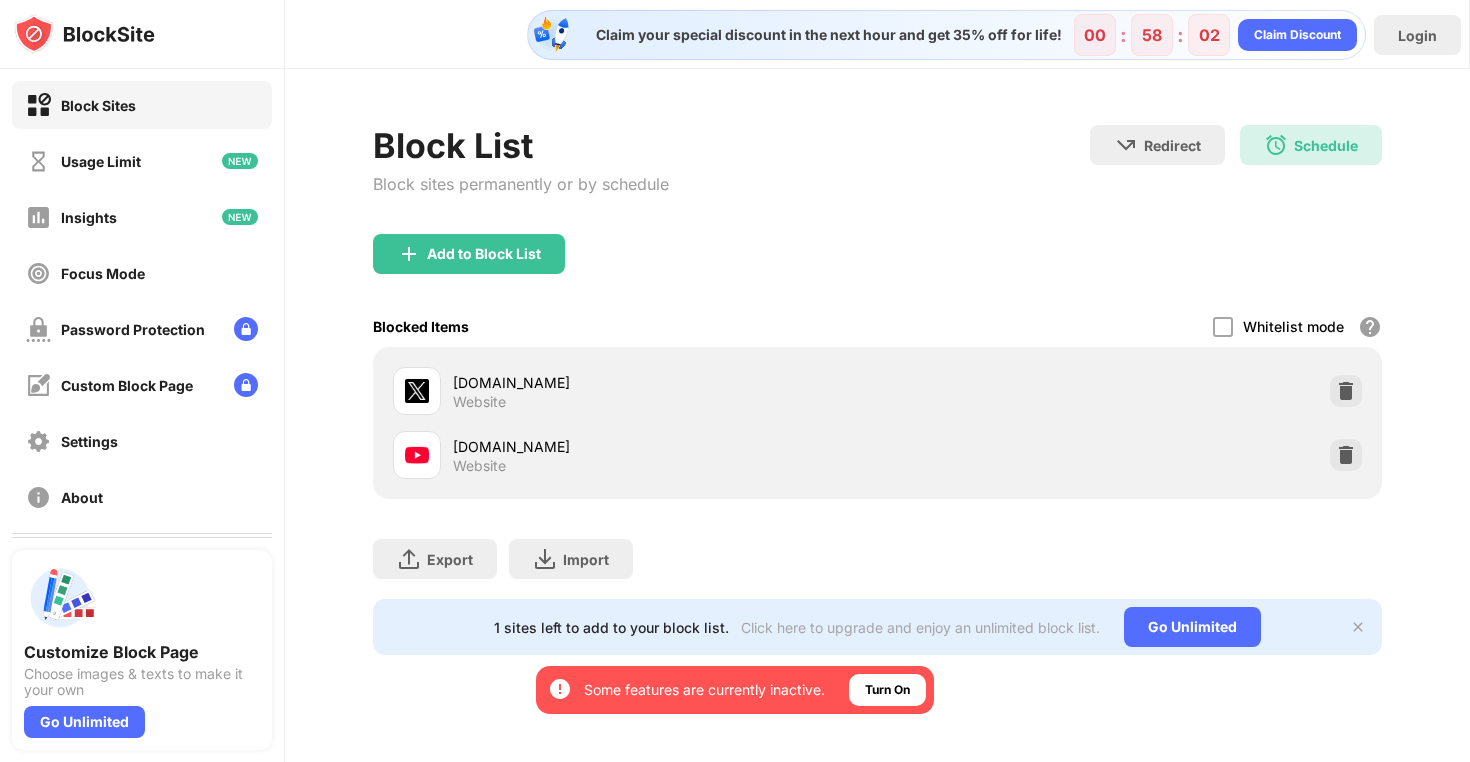 click on "Add to Block List" at bounding box center (877, 270) 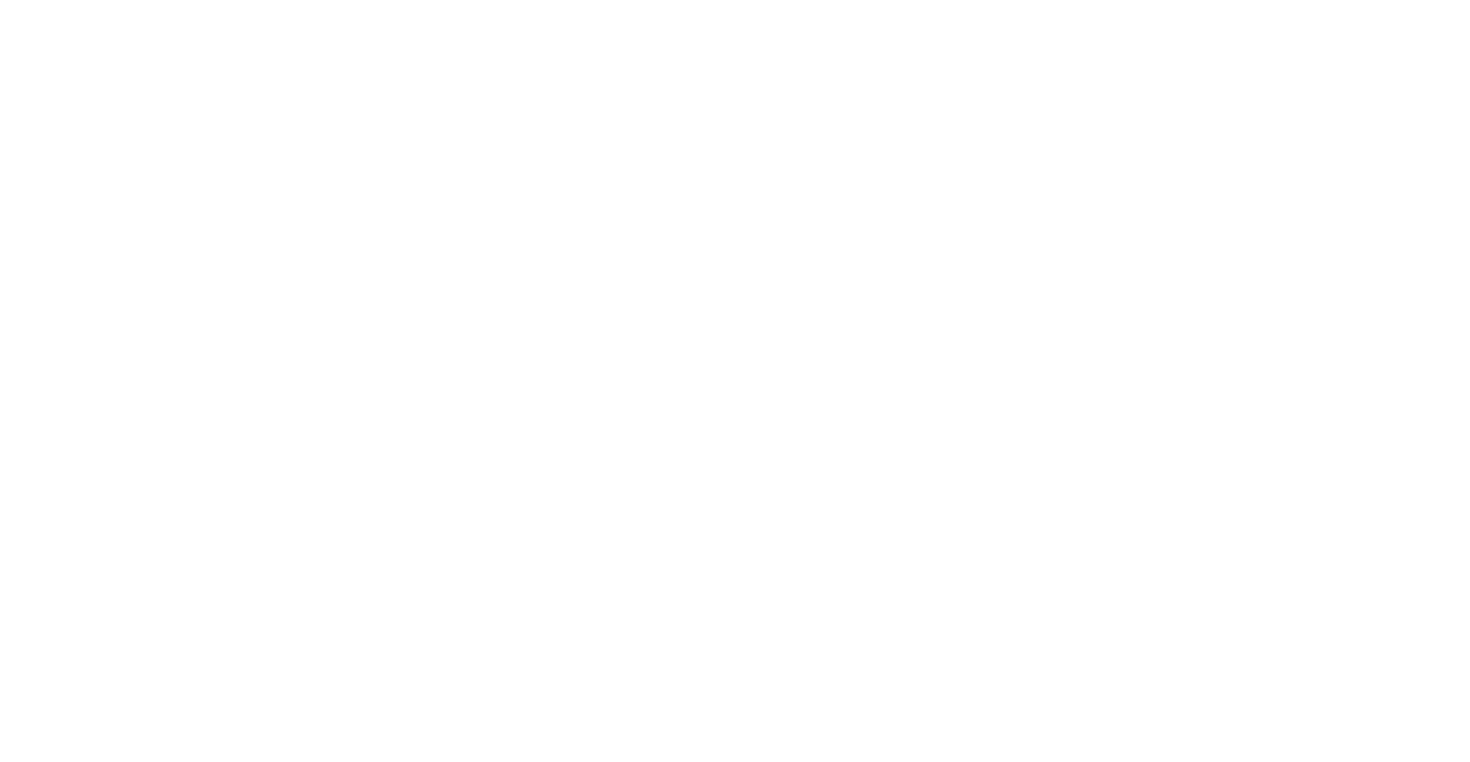 scroll, scrollTop: 0, scrollLeft: 0, axis: both 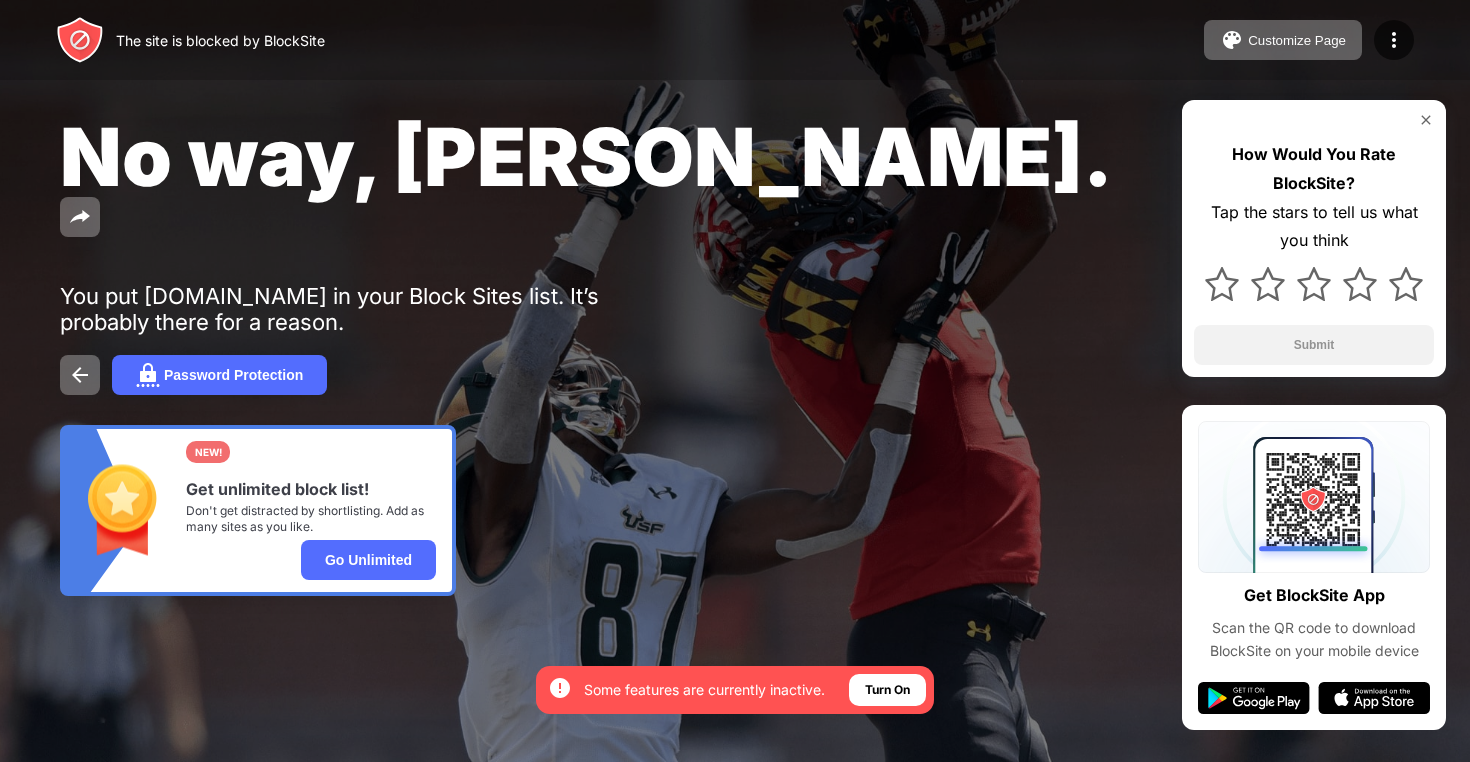drag, startPoint x: 245, startPoint y: 236, endPoint x: 403, endPoint y: 274, distance: 162.50539 